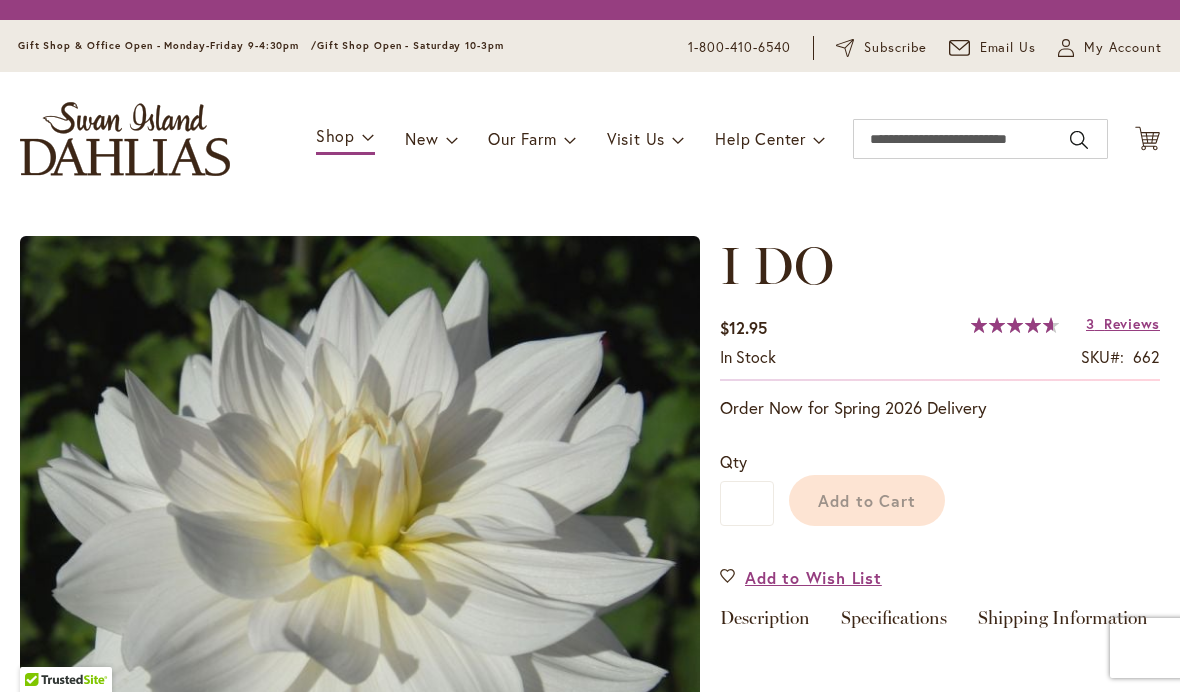 scroll, scrollTop: 0, scrollLeft: 0, axis: both 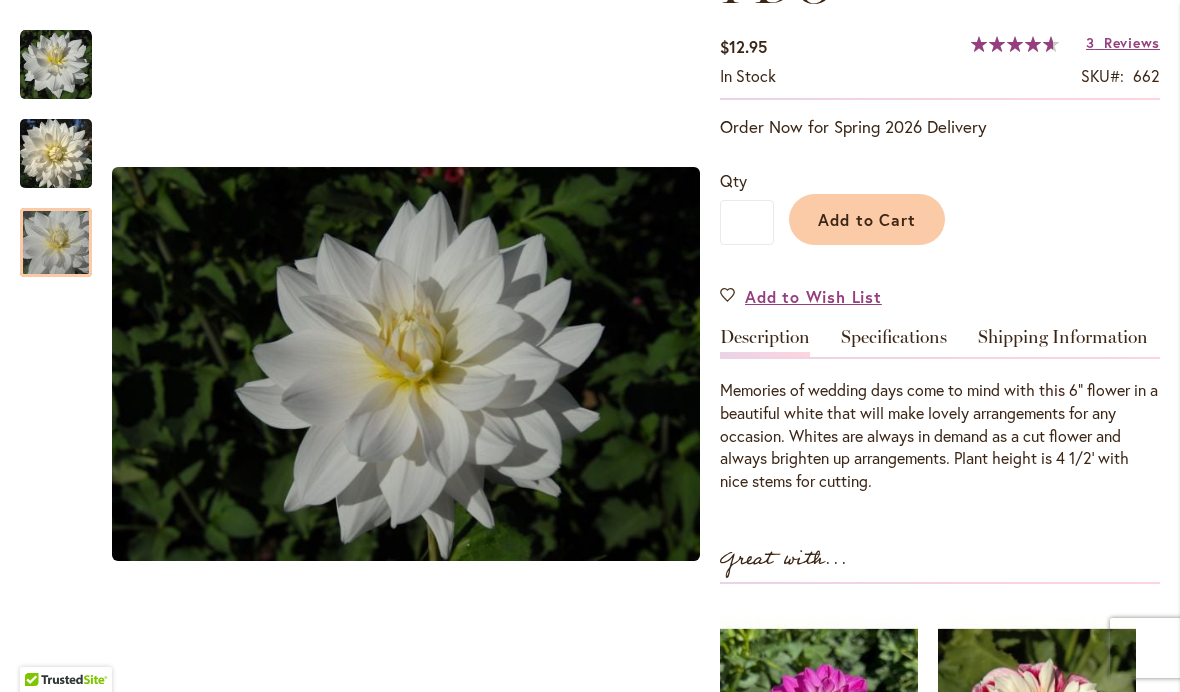 click at bounding box center (56, 243) 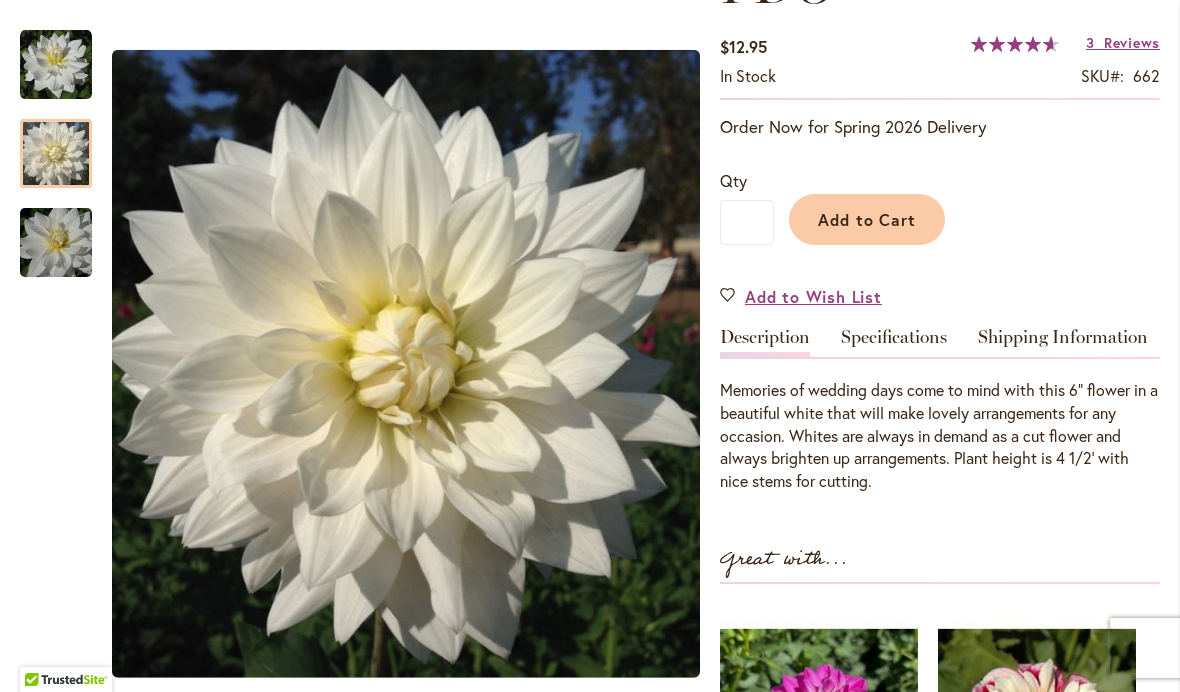 click at bounding box center (56, 153) 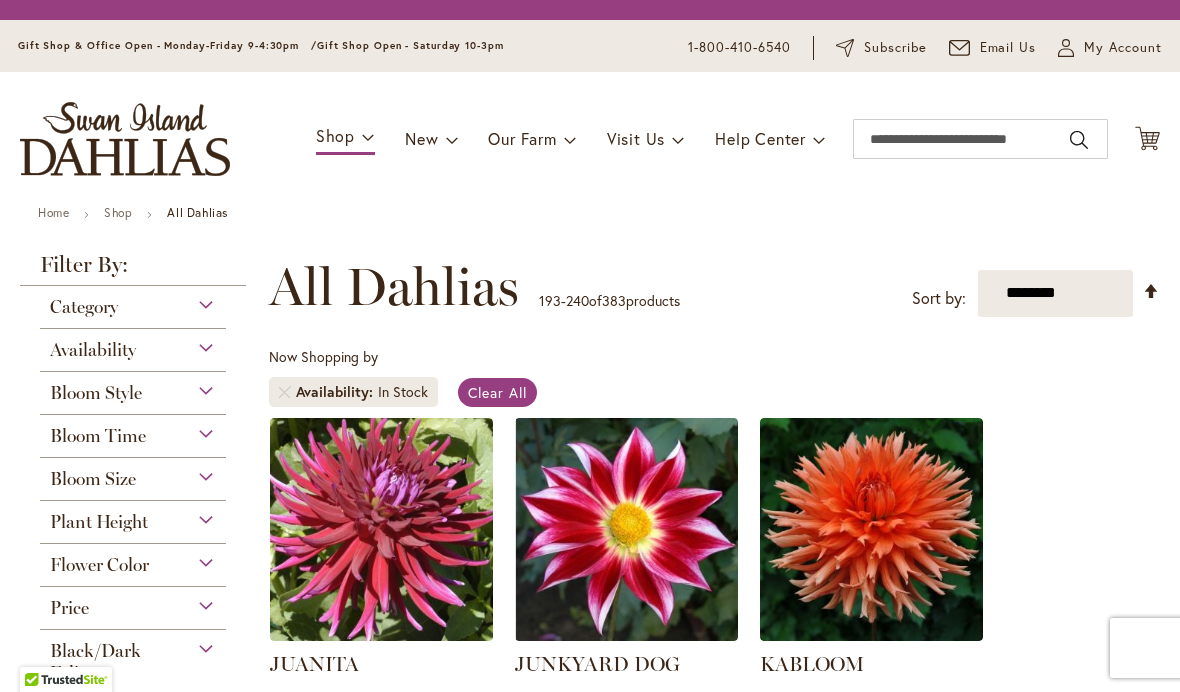 scroll, scrollTop: 0, scrollLeft: 0, axis: both 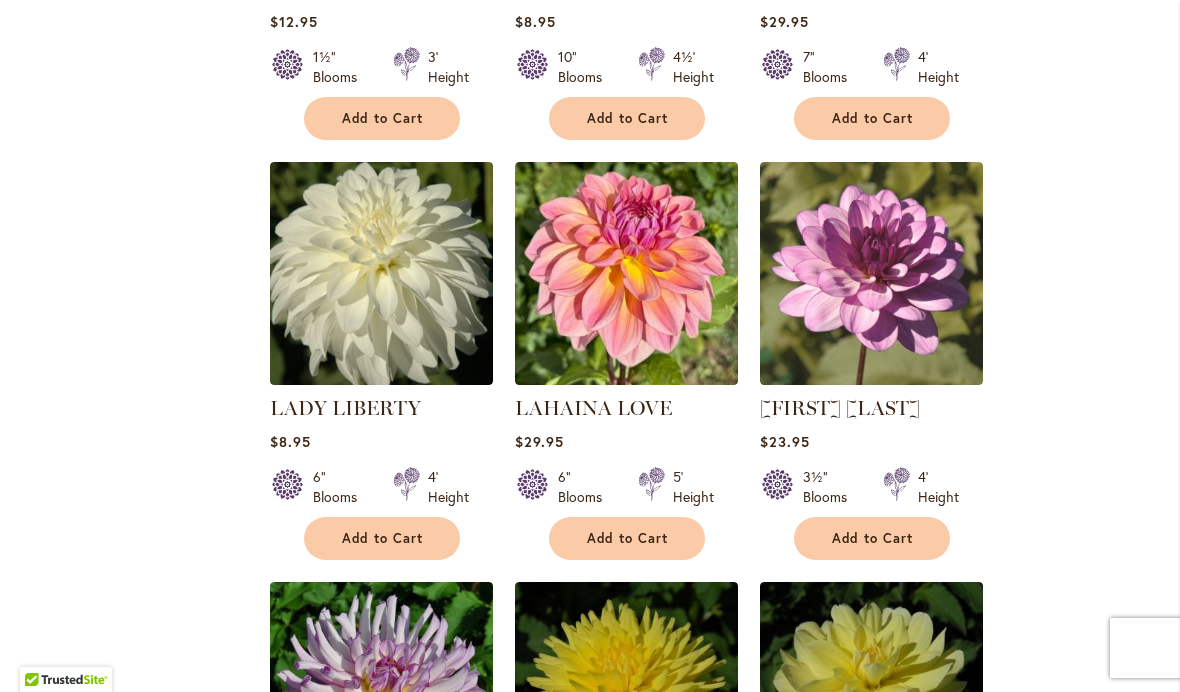 click at bounding box center [871, 273] 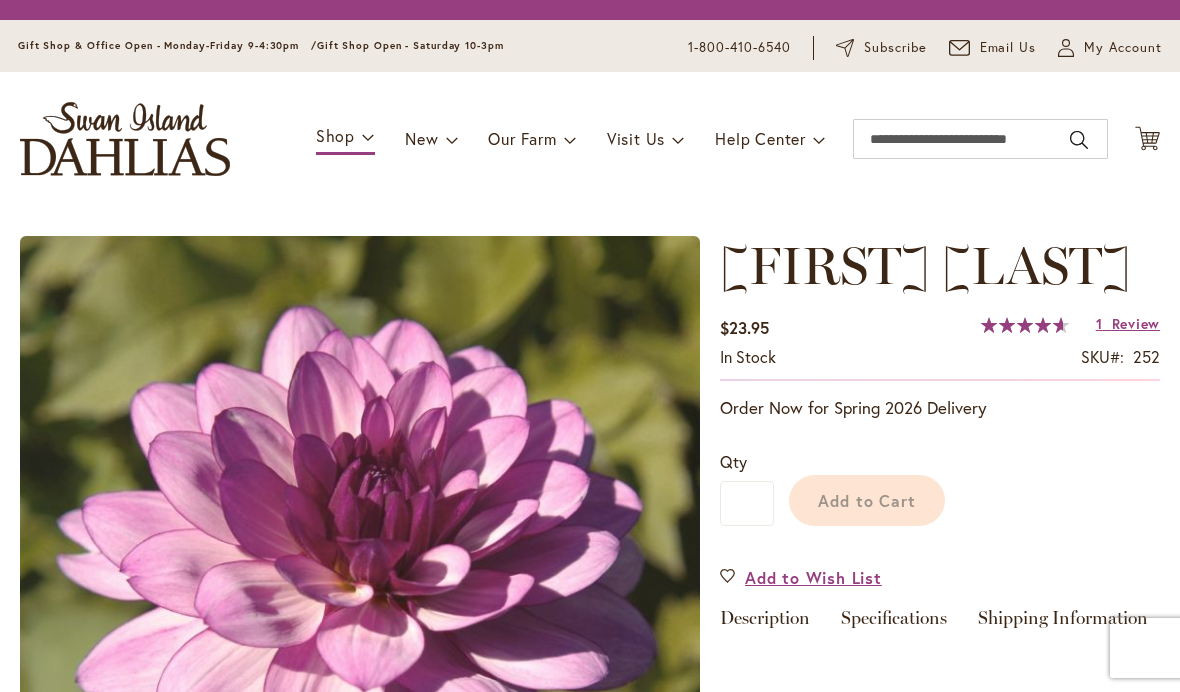 scroll, scrollTop: 0, scrollLeft: 0, axis: both 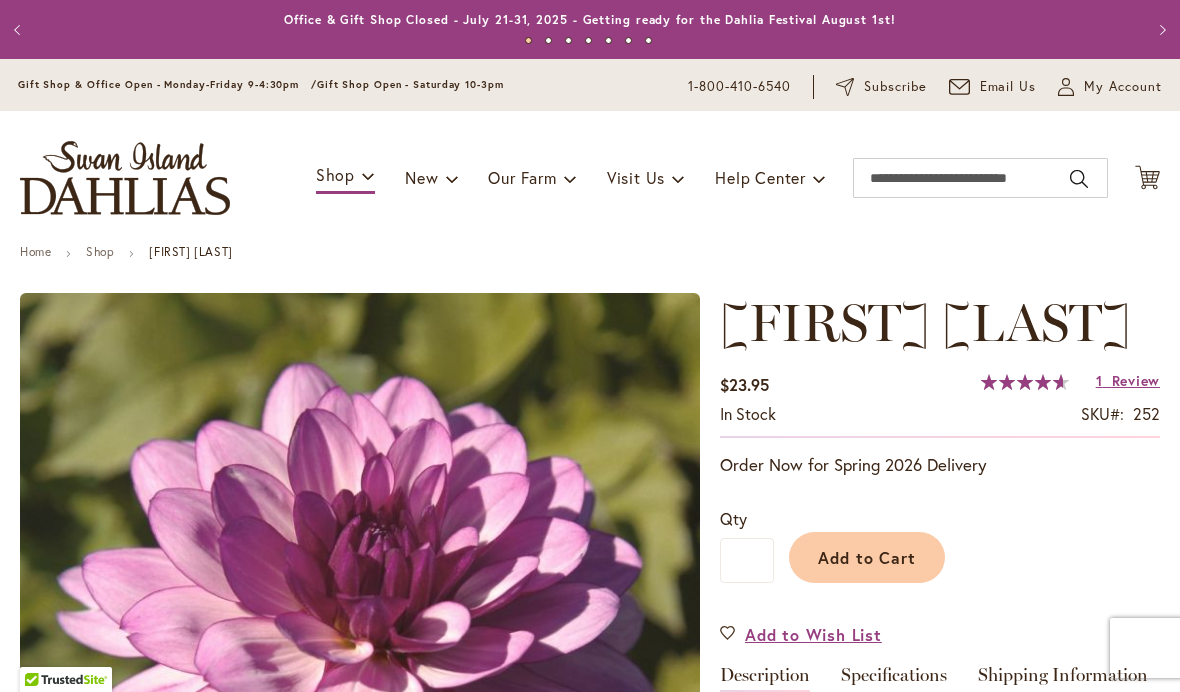 type on "*****" 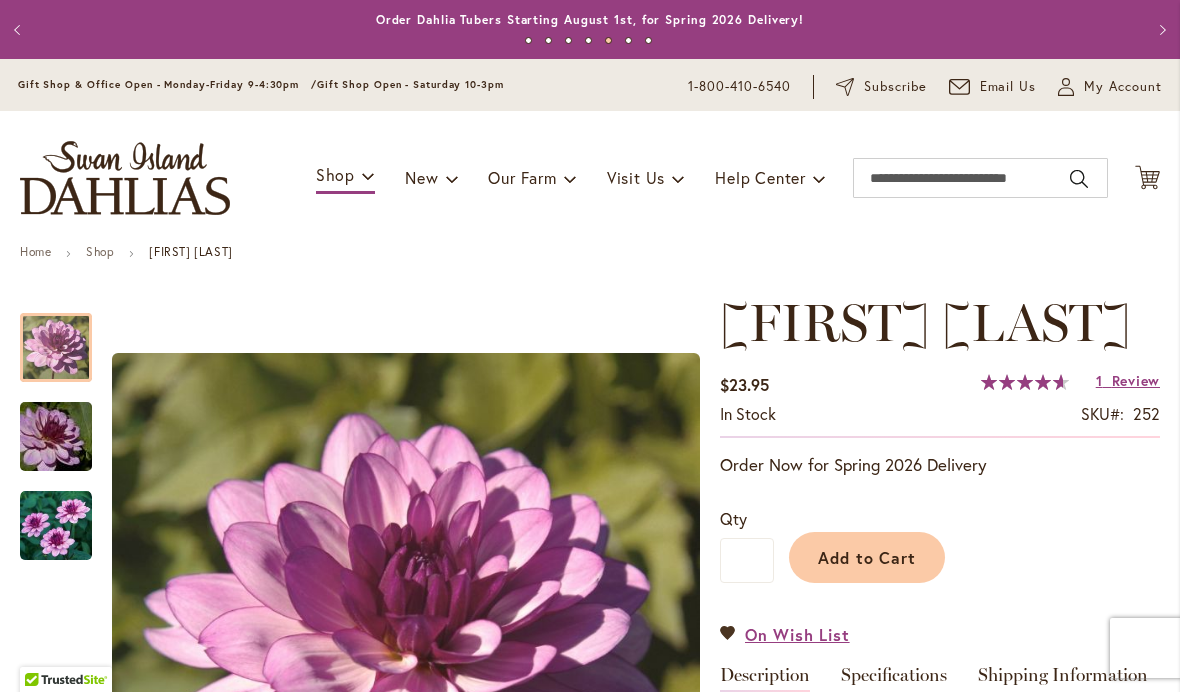 scroll, scrollTop: 0, scrollLeft: 0, axis: both 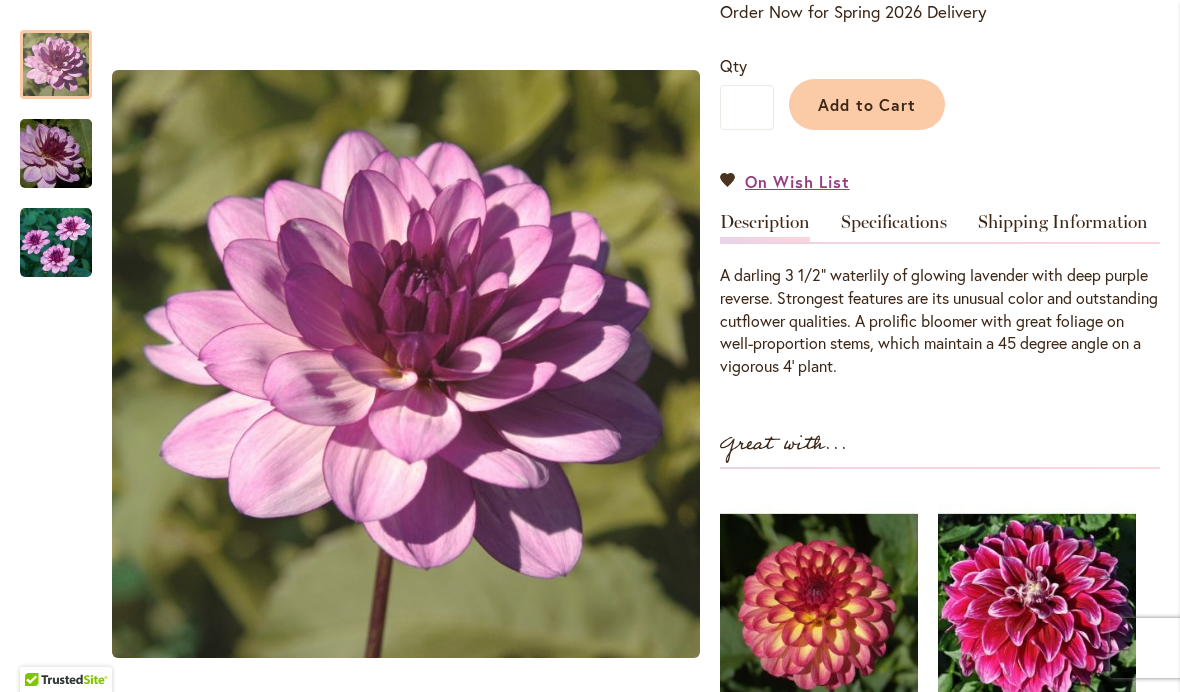 click on "Specifications" at bounding box center [894, 227] 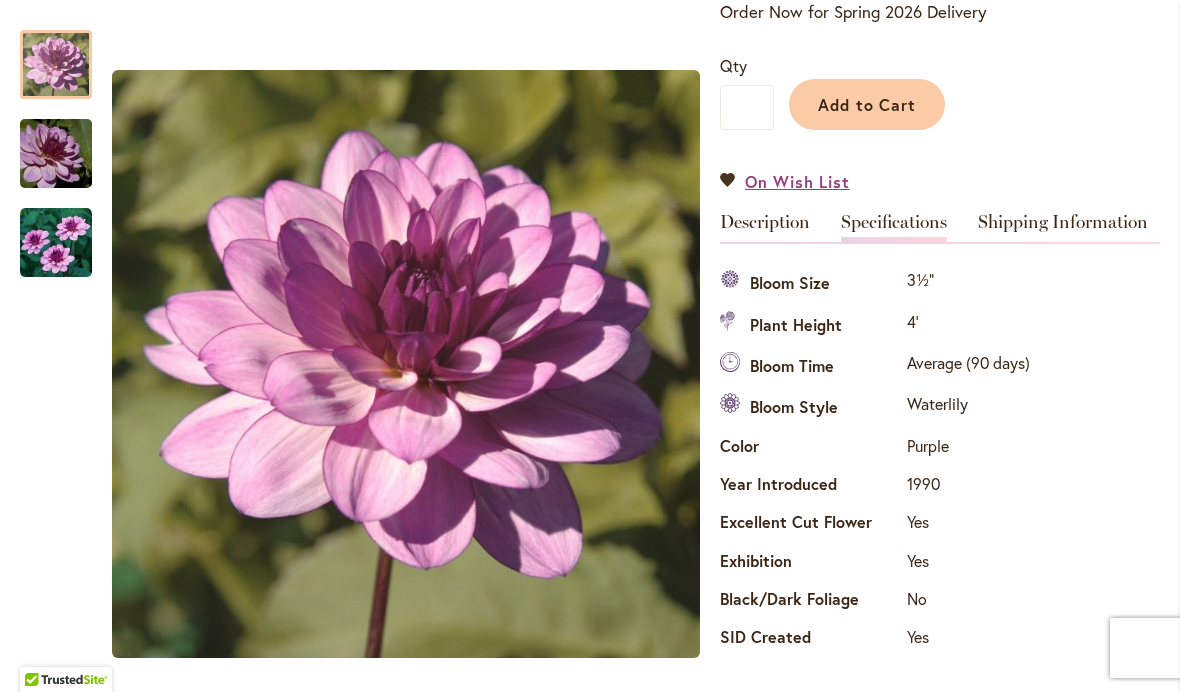 scroll, scrollTop: 725, scrollLeft: 0, axis: vertical 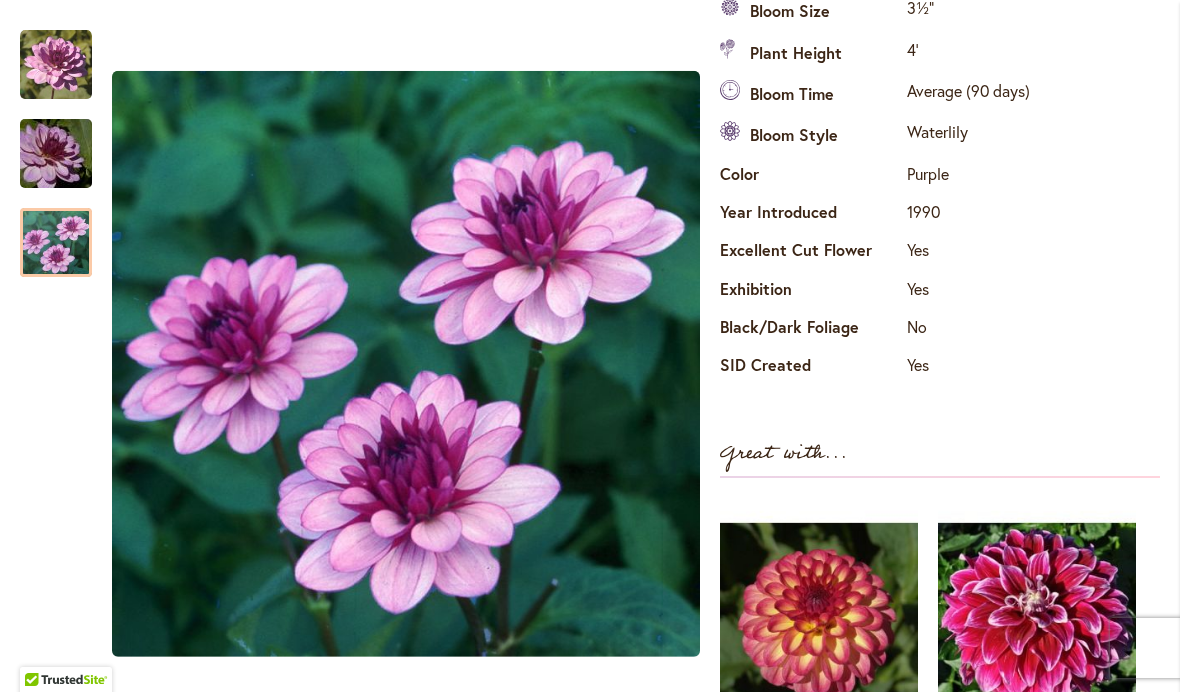 click at bounding box center (56, 243) 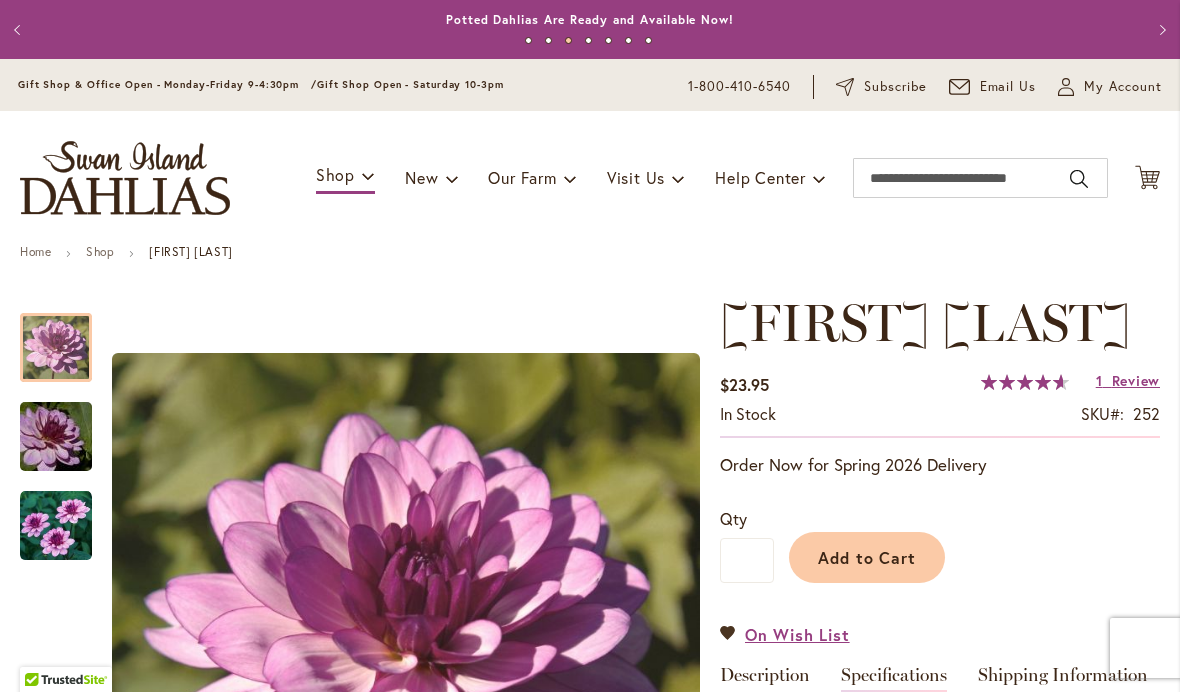 scroll, scrollTop: 0, scrollLeft: 0, axis: both 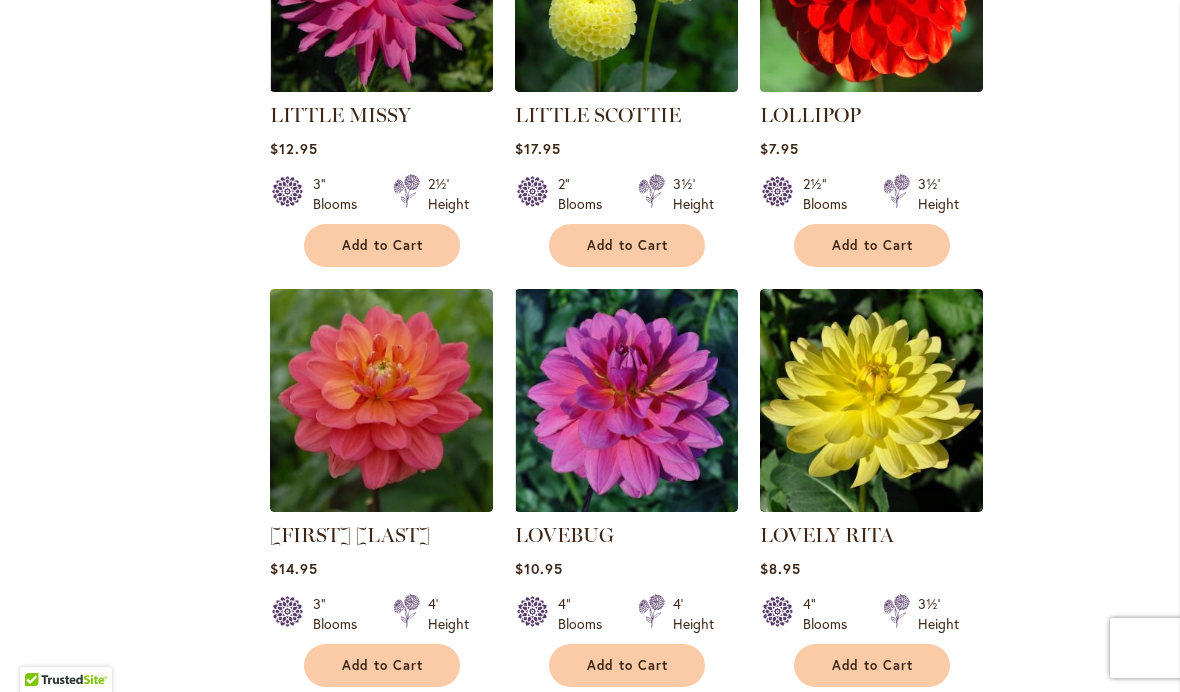 click at bounding box center (381, 400) 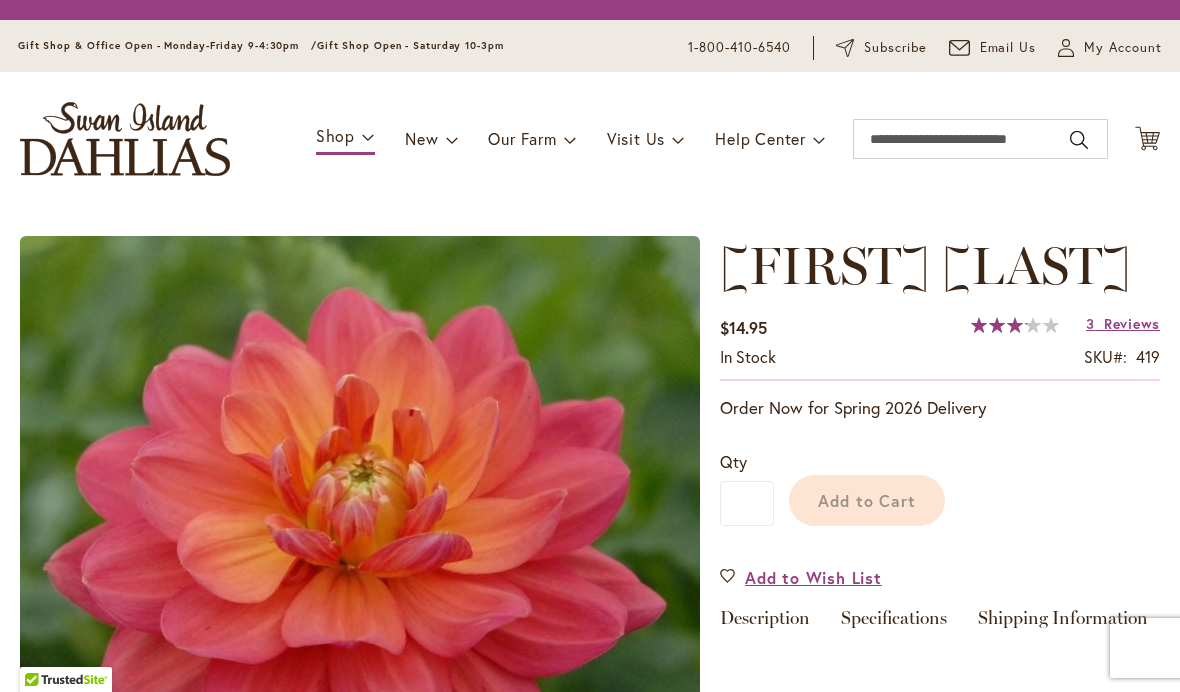 scroll, scrollTop: 0, scrollLeft: 0, axis: both 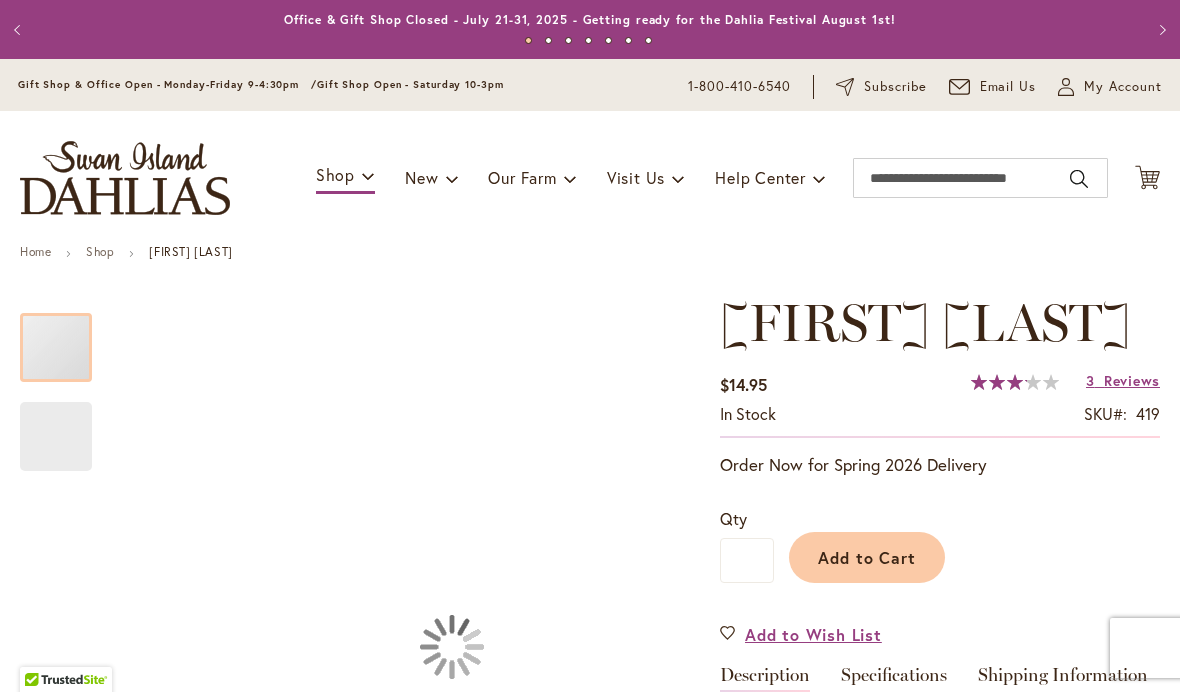 type on "*****" 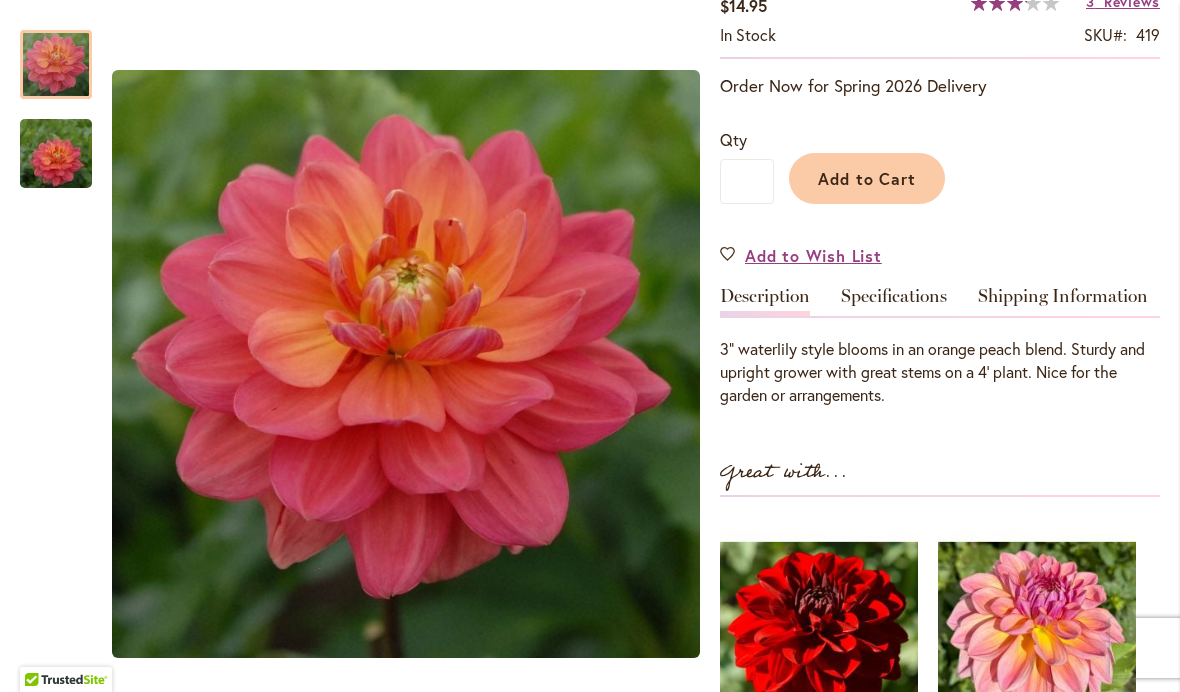 scroll, scrollTop: 390, scrollLeft: 0, axis: vertical 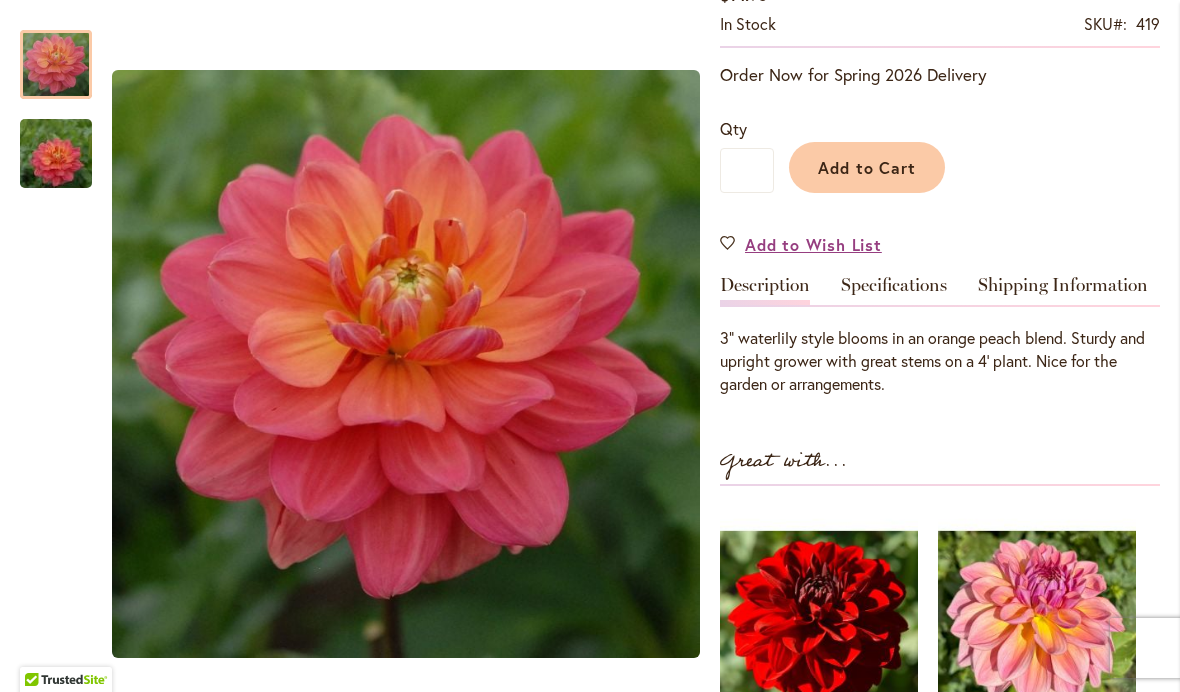 click at bounding box center (56, 64) 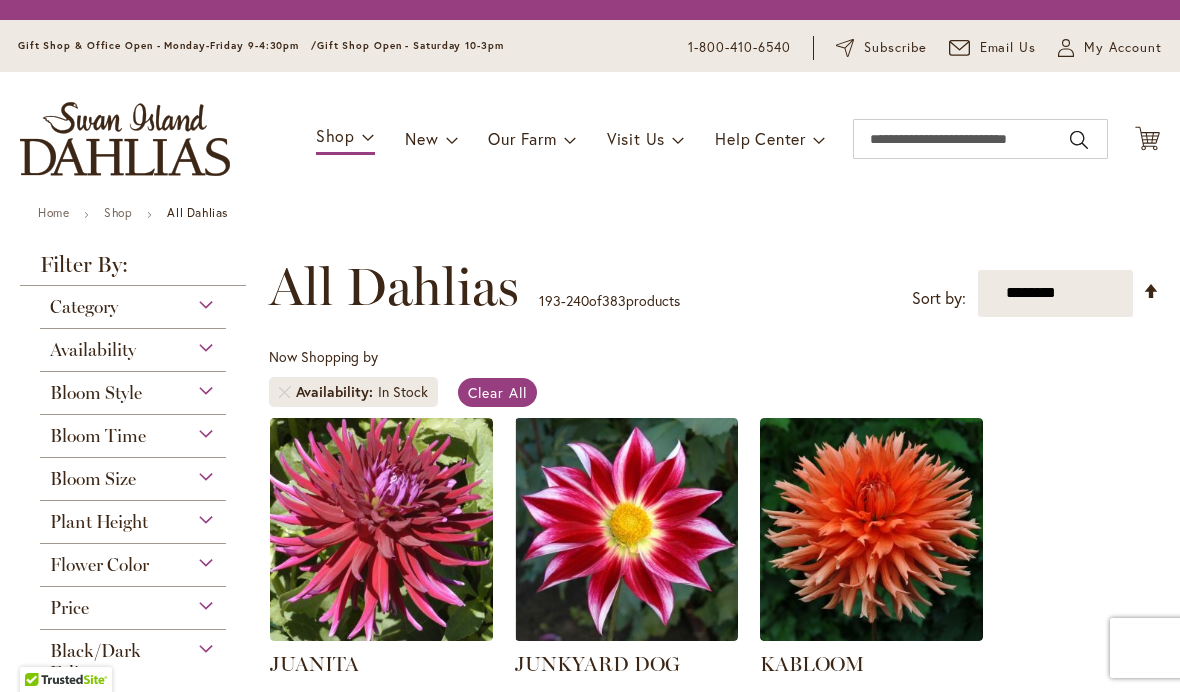 scroll, scrollTop: 0, scrollLeft: 0, axis: both 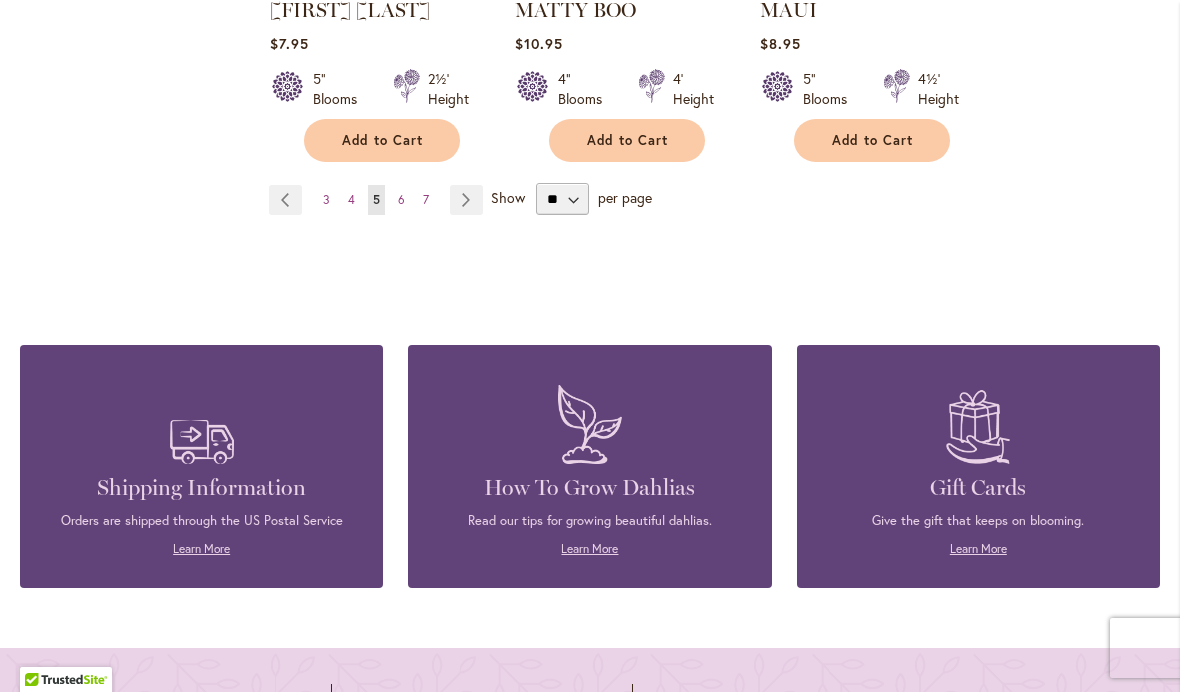 click on "Page
Next" at bounding box center [466, 200] 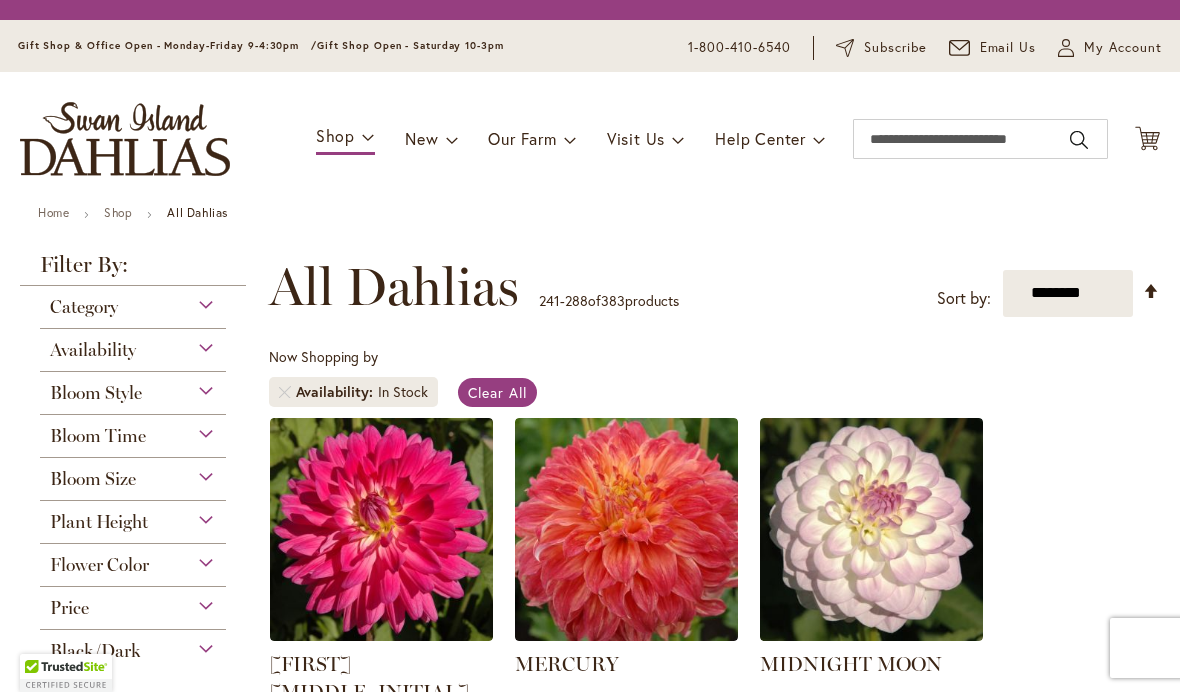 scroll, scrollTop: 0, scrollLeft: 0, axis: both 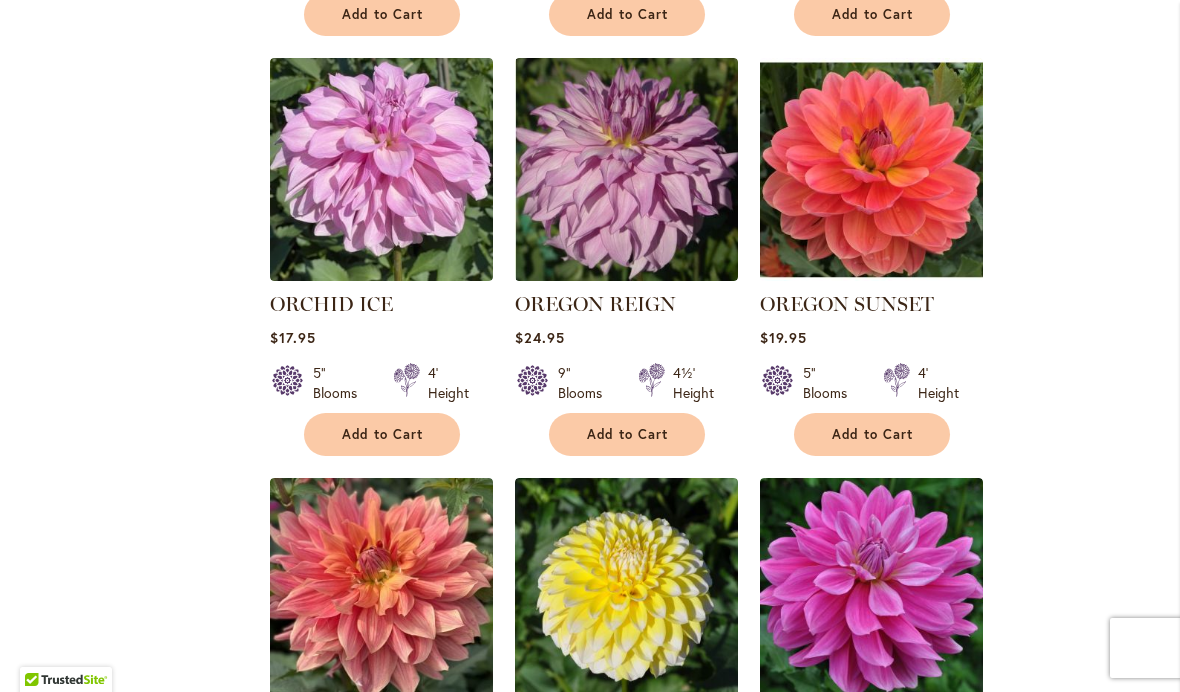 click at bounding box center (871, 169) 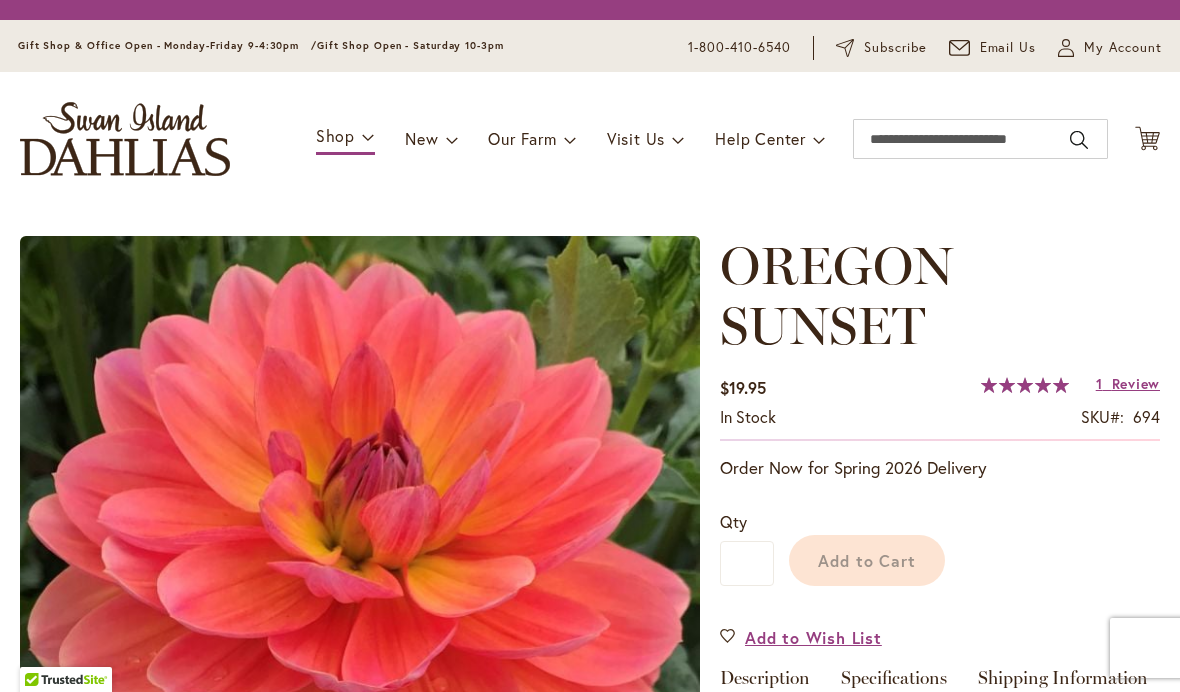 scroll, scrollTop: 0, scrollLeft: 0, axis: both 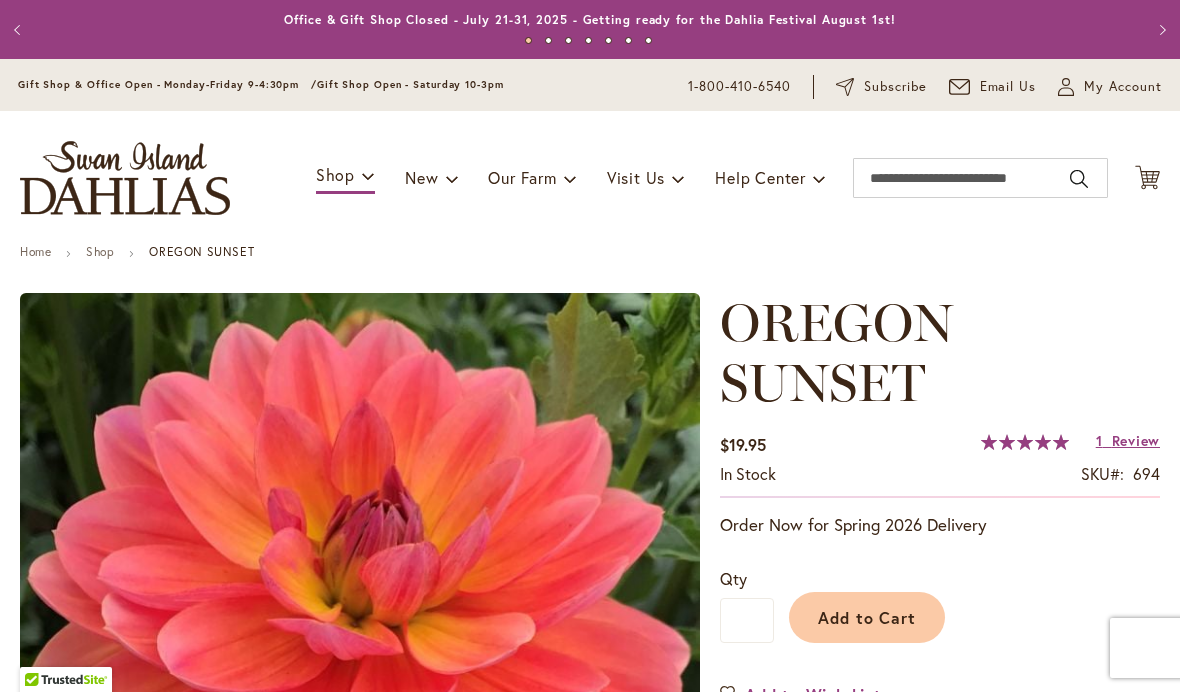 type on "*****" 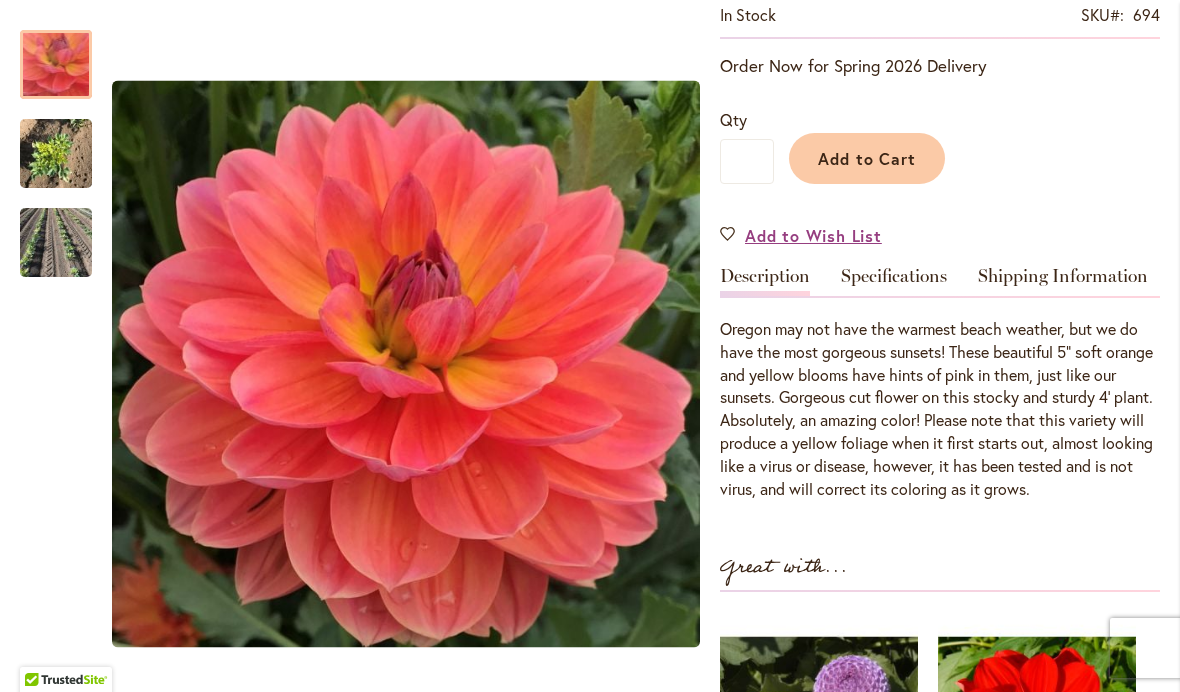 scroll, scrollTop: 474, scrollLeft: 0, axis: vertical 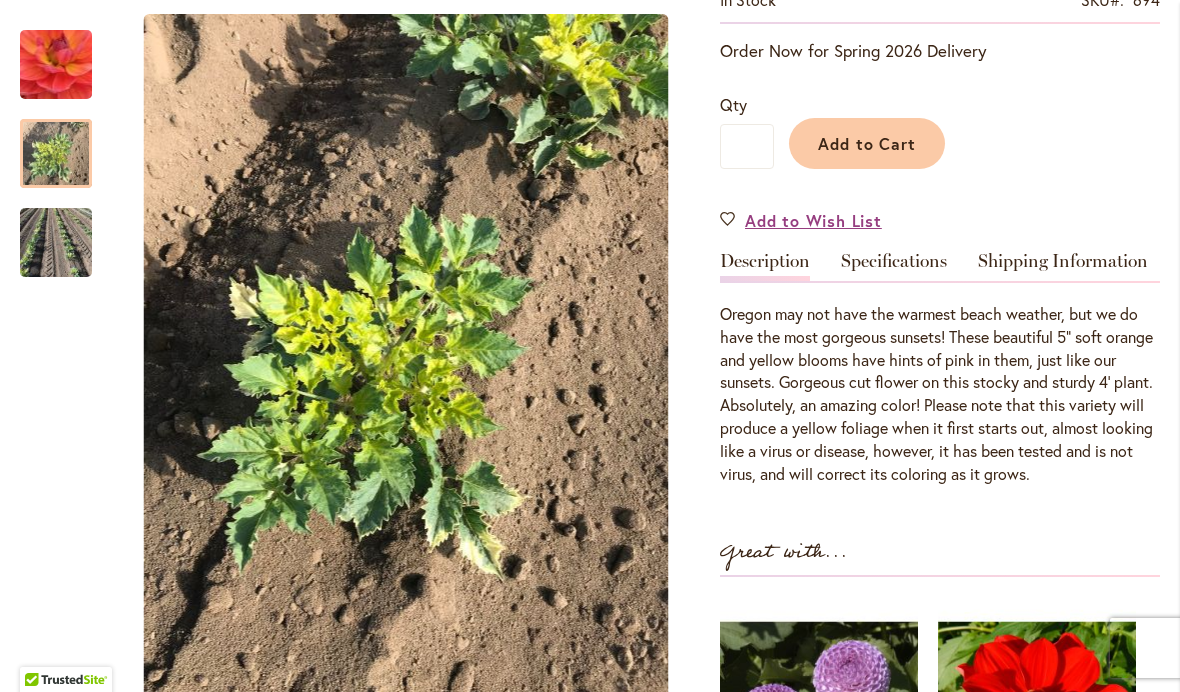 click at bounding box center (56, 153) 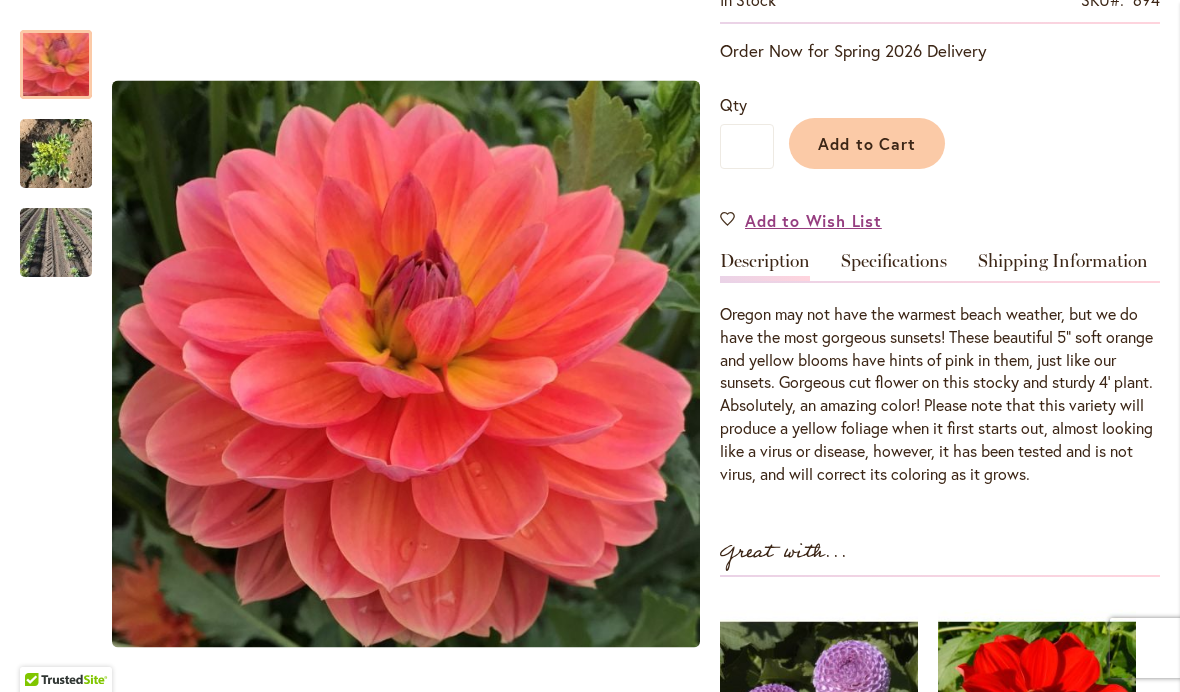 click at bounding box center (56, 65) 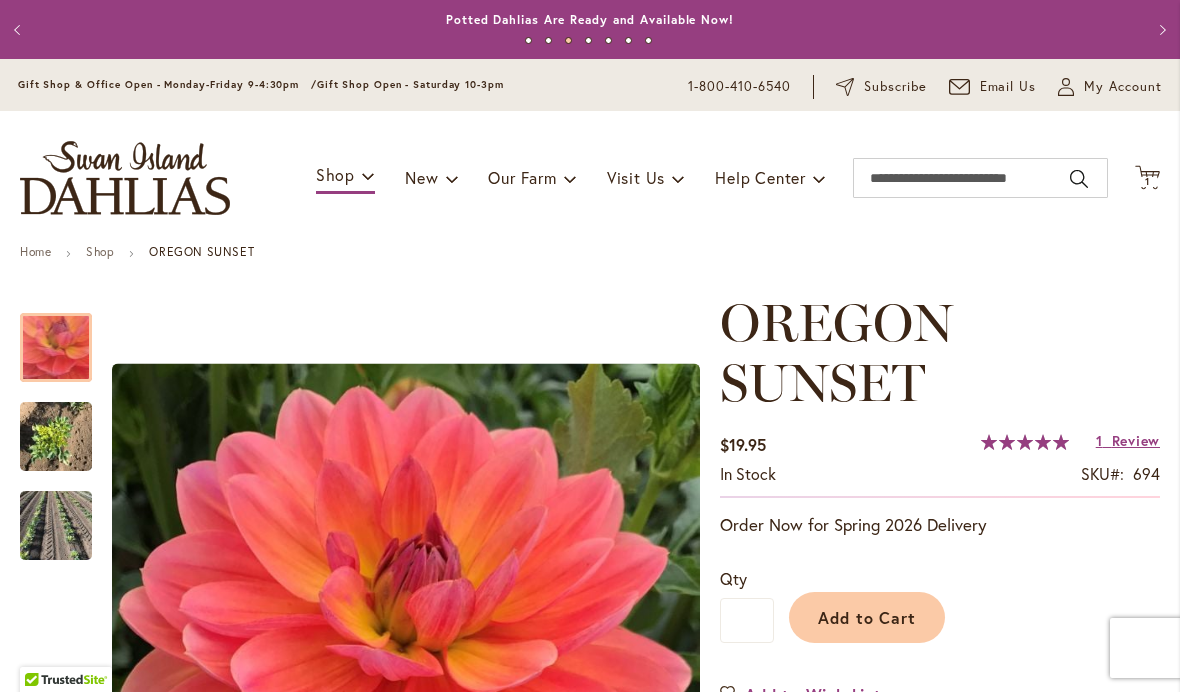 scroll, scrollTop: 0, scrollLeft: 0, axis: both 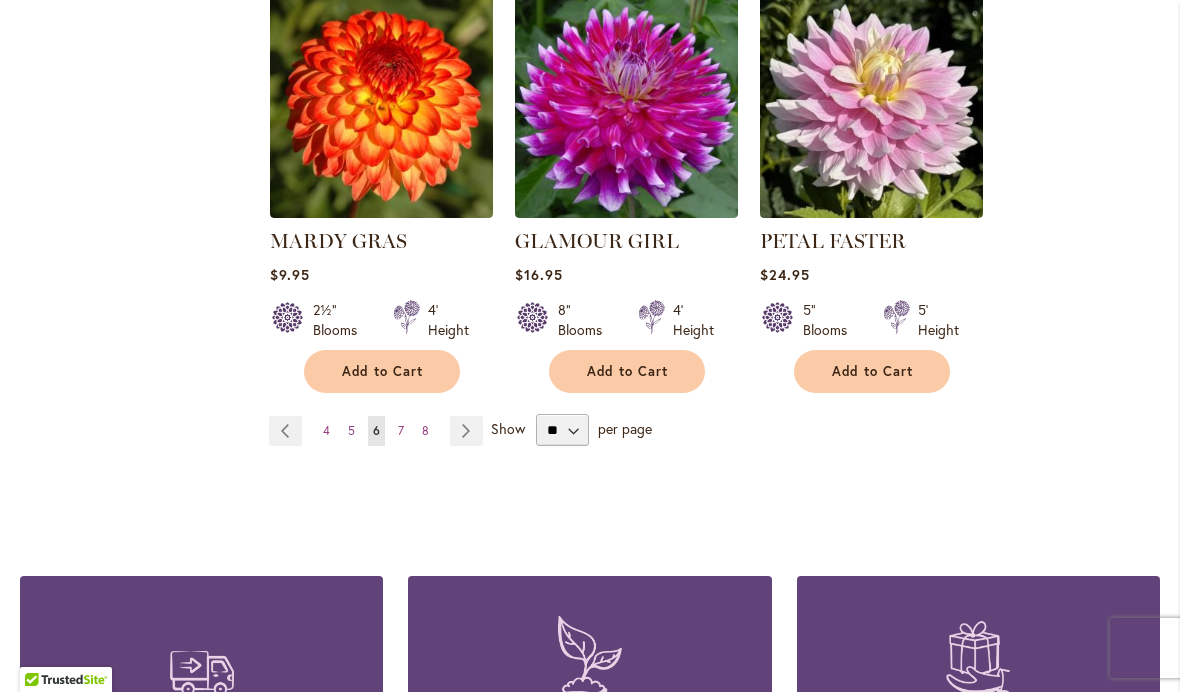 click on "Page
Next" at bounding box center (466, 431) 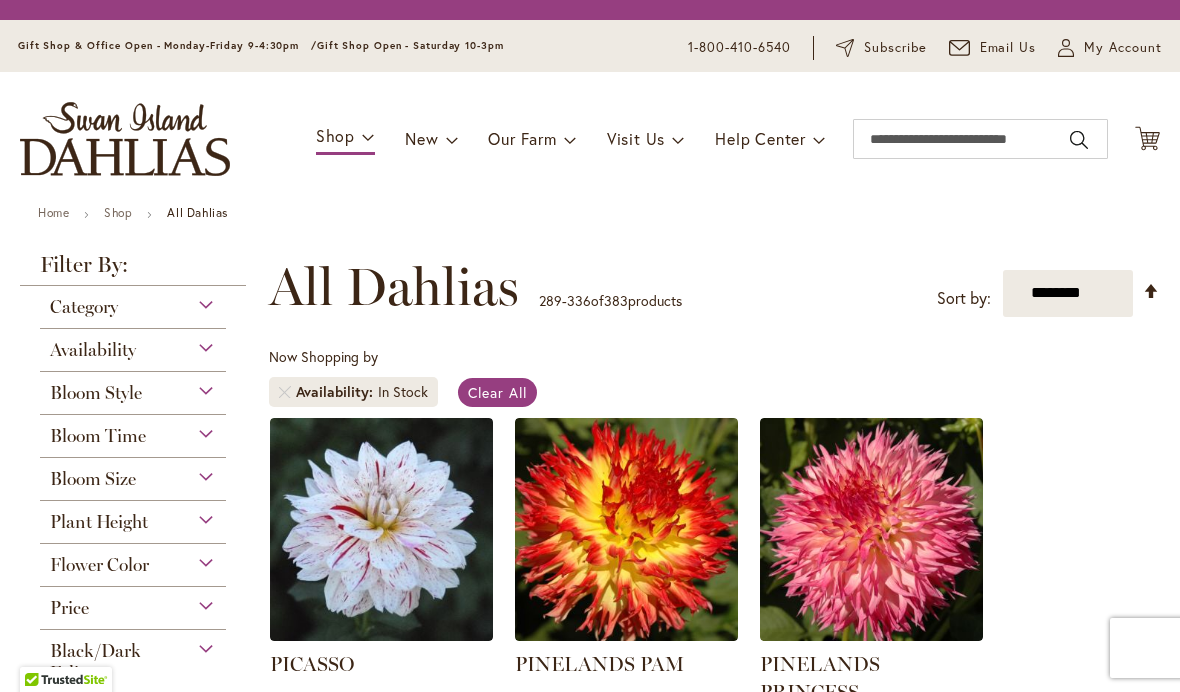 scroll, scrollTop: 0, scrollLeft: 0, axis: both 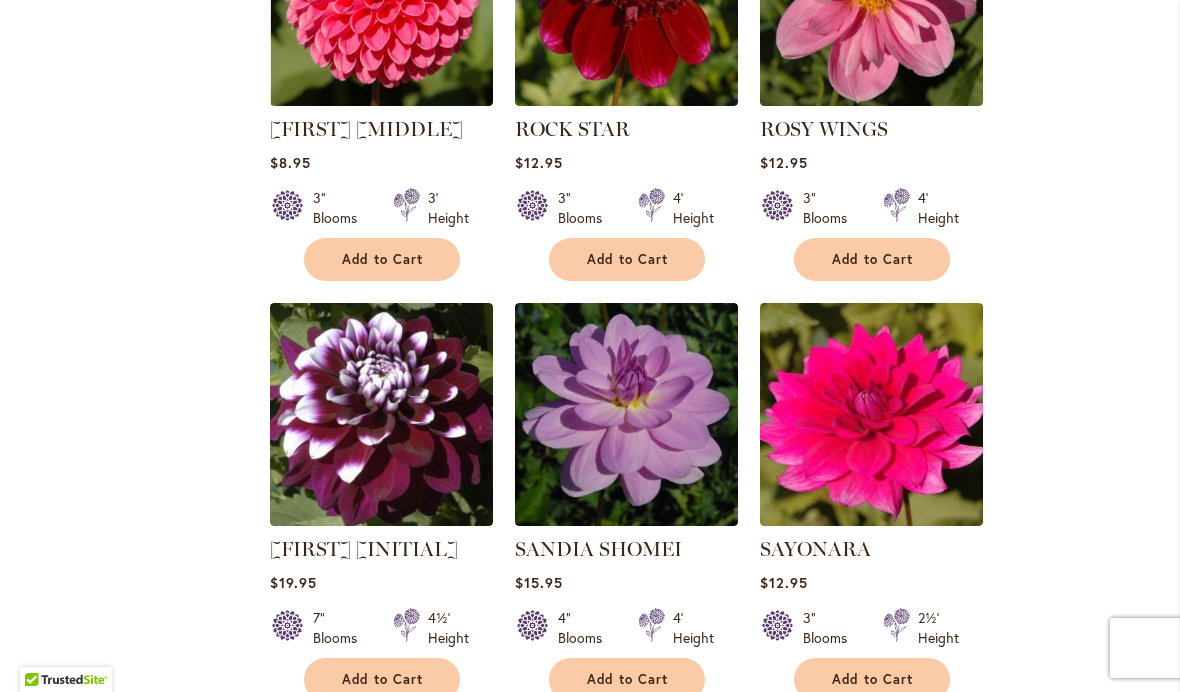click on "PICASSO
Rating:
96%
8                  Reviews
$9.95
3½" Blooms 4' Height Add to Cart" at bounding box center (714, 698) 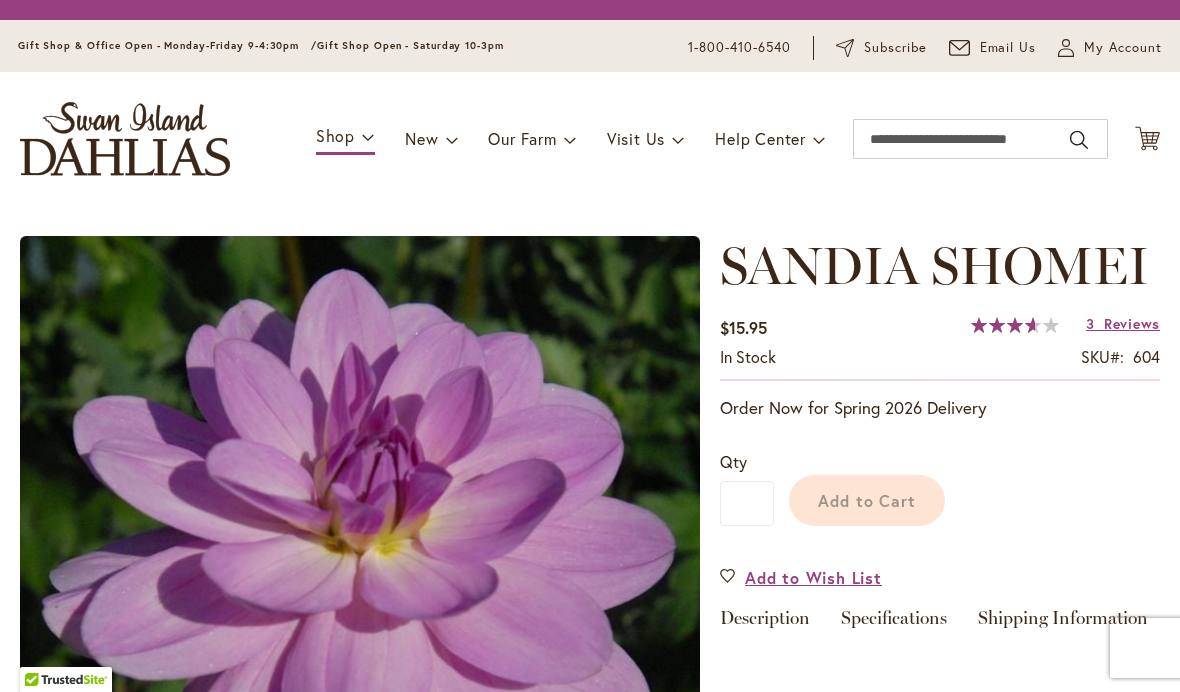 scroll, scrollTop: 0, scrollLeft: 0, axis: both 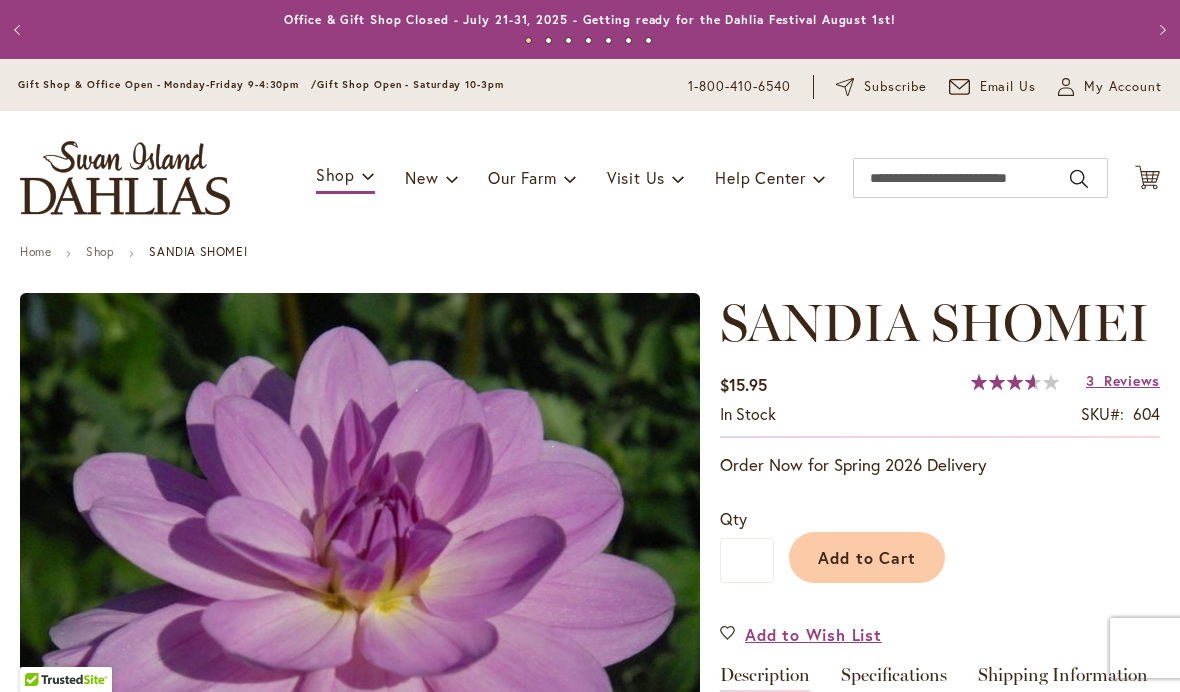 type on "*****" 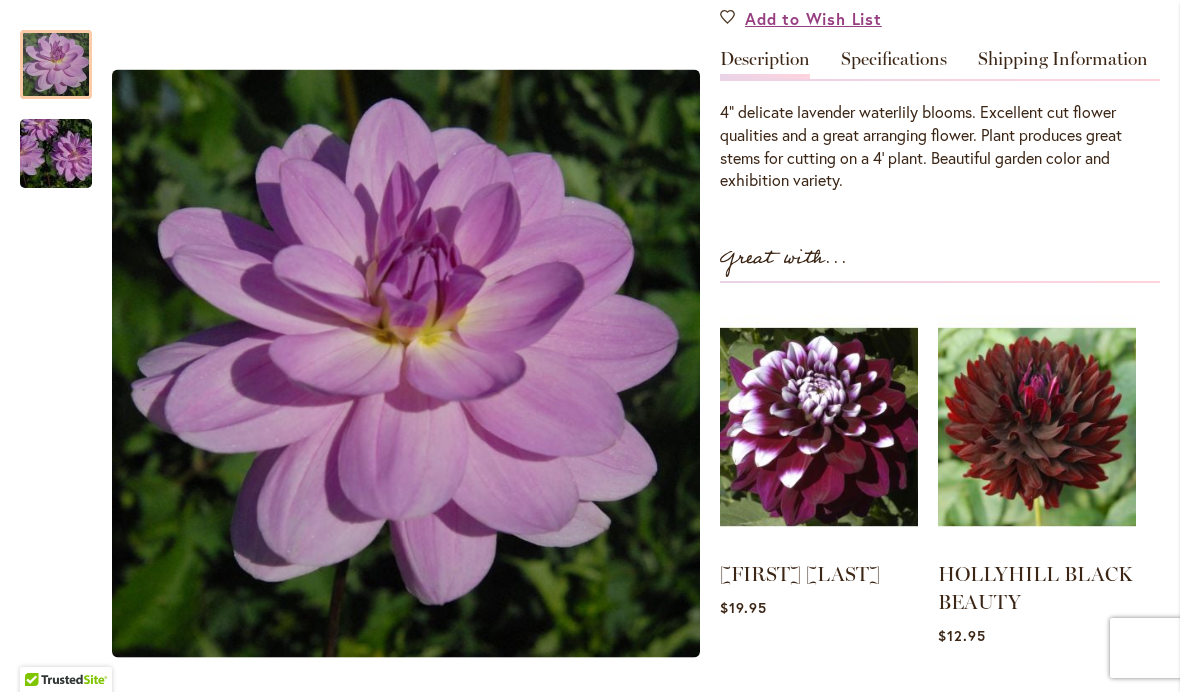 scroll, scrollTop: 617, scrollLeft: 0, axis: vertical 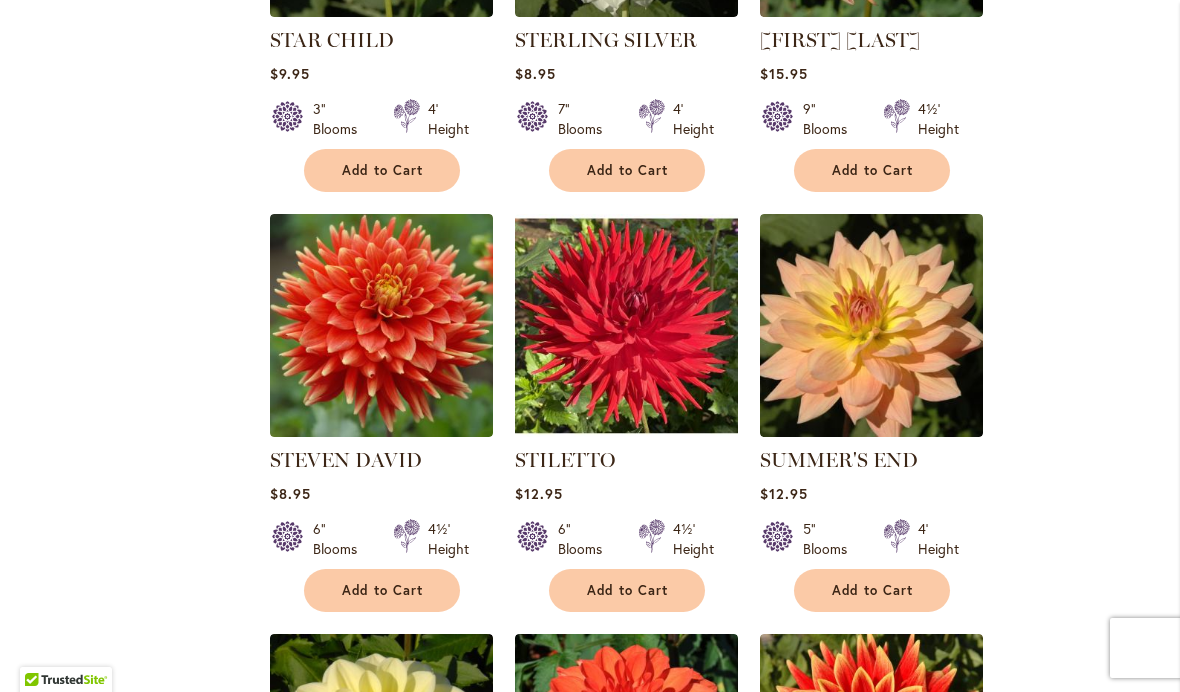 click at bounding box center [626, 325] 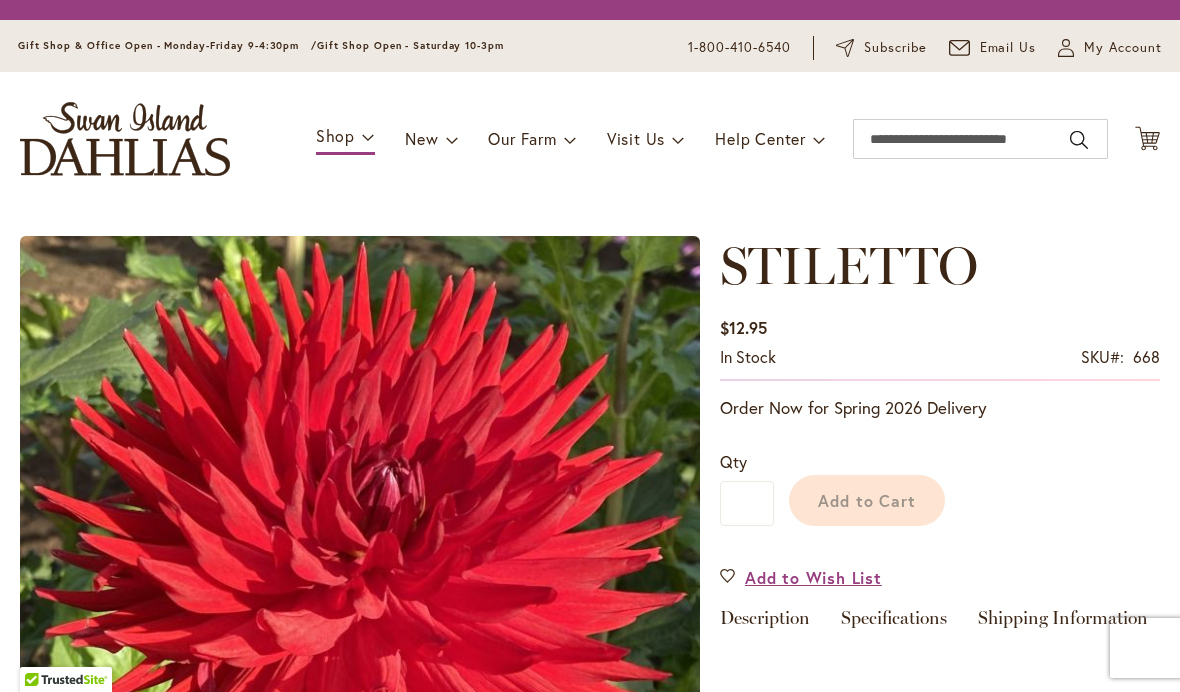 scroll, scrollTop: 0, scrollLeft: 0, axis: both 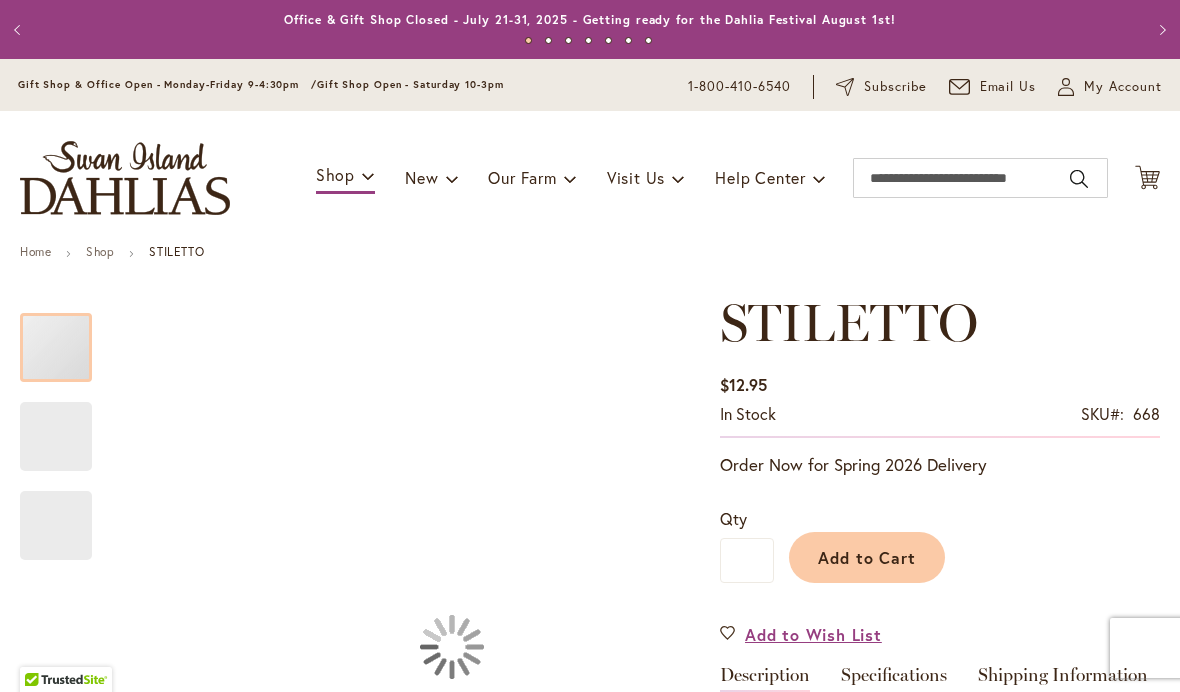 type on "*****" 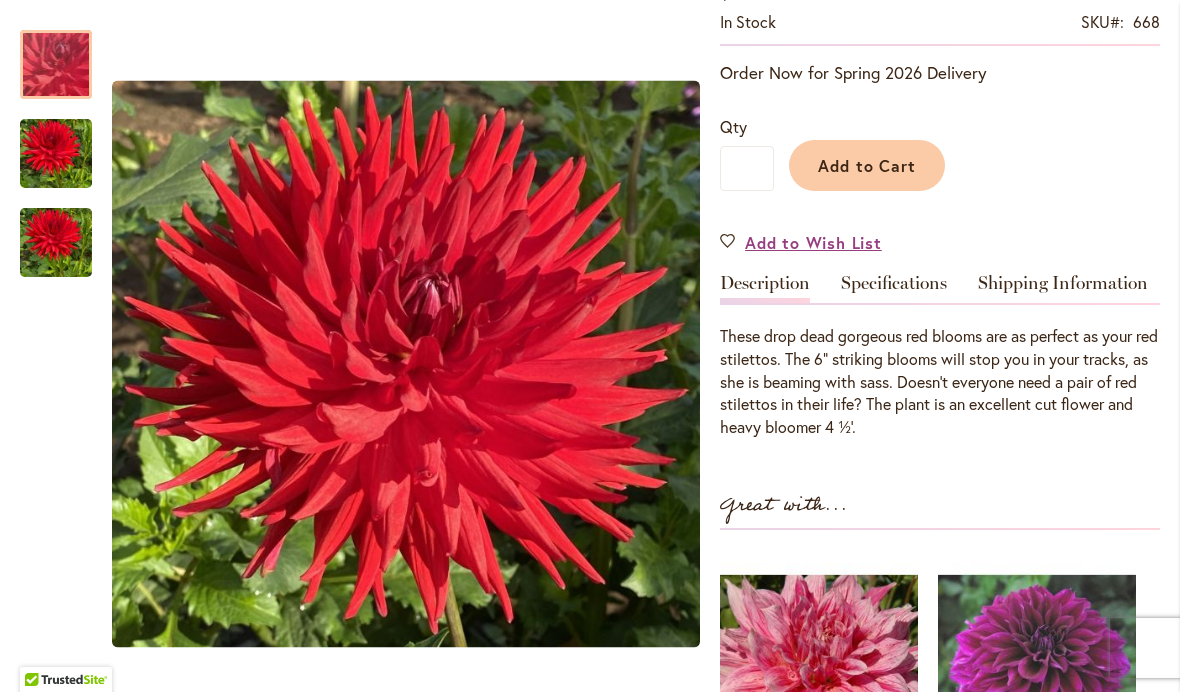 scroll, scrollTop: 398, scrollLeft: 0, axis: vertical 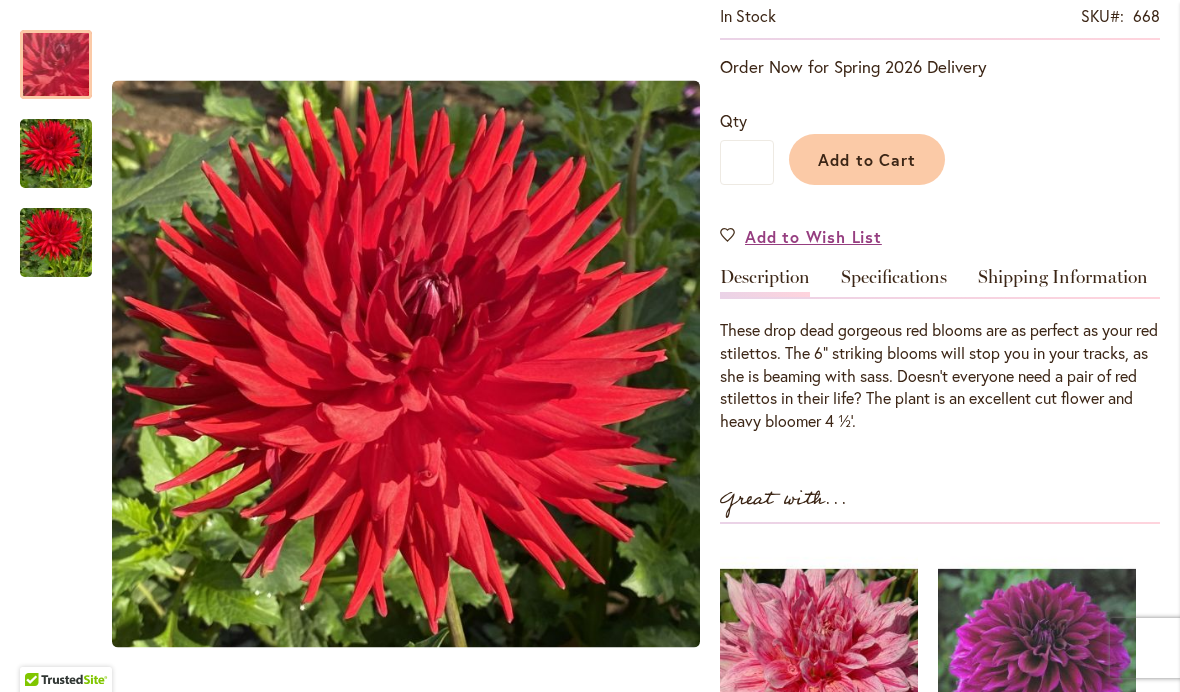 click on "Home
Shop
STILETTO
Skip to the end of the images gallery
Skip to the beginning of the images gallery
STILETTO
$12.95
In stock
SKU
668" at bounding box center (590, 1369) 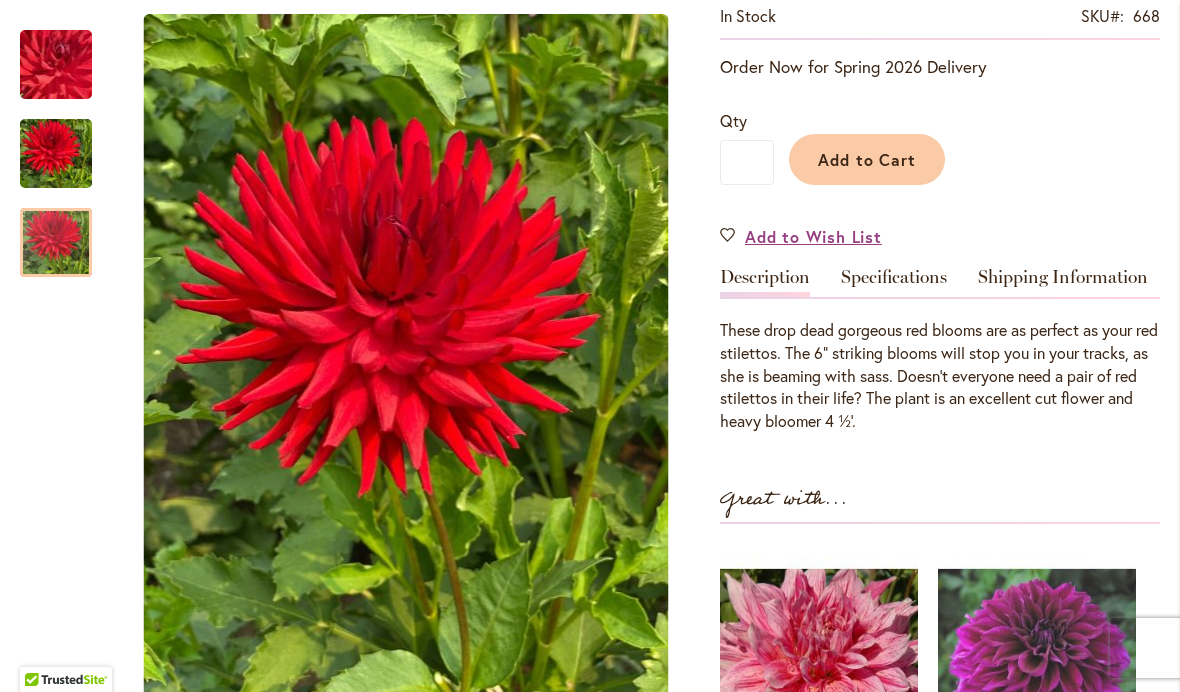 click at bounding box center [56, 65] 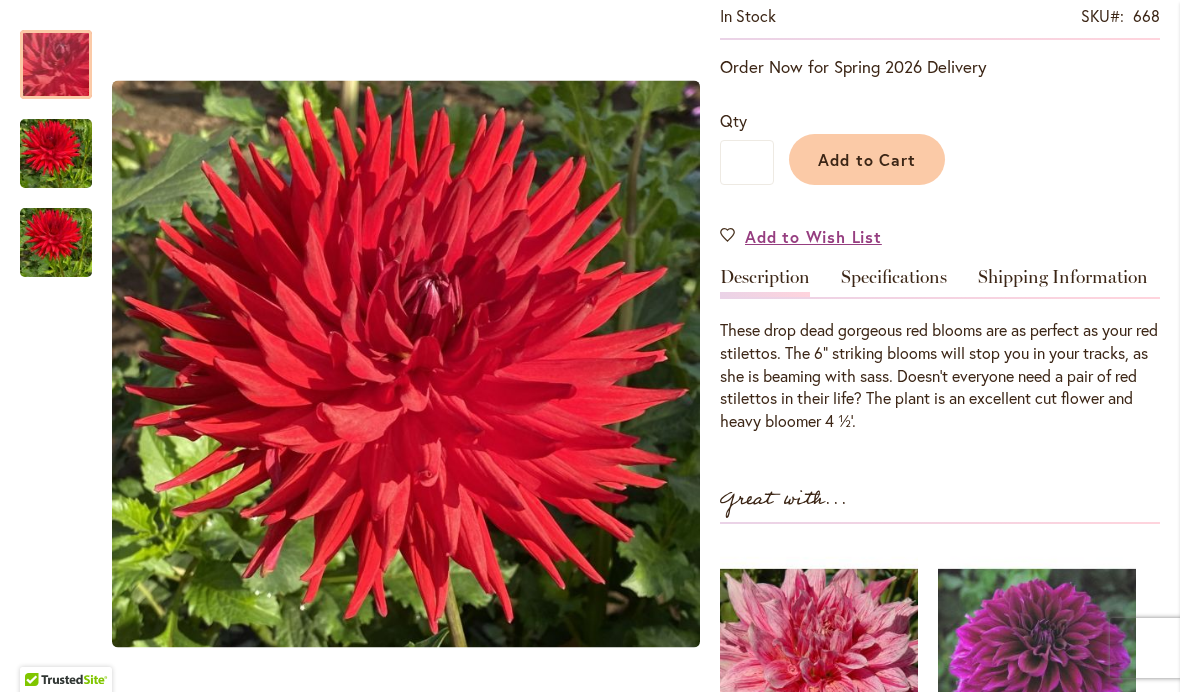 click on "Add to Cart" at bounding box center [867, 159] 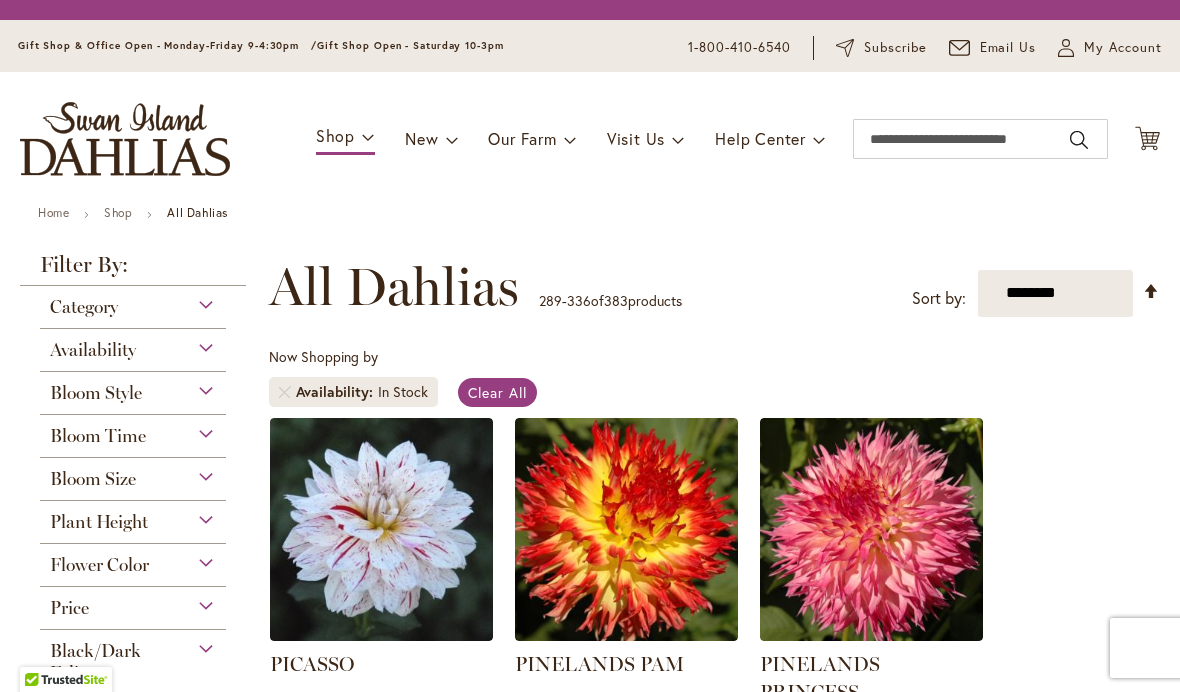 scroll, scrollTop: 0, scrollLeft: 0, axis: both 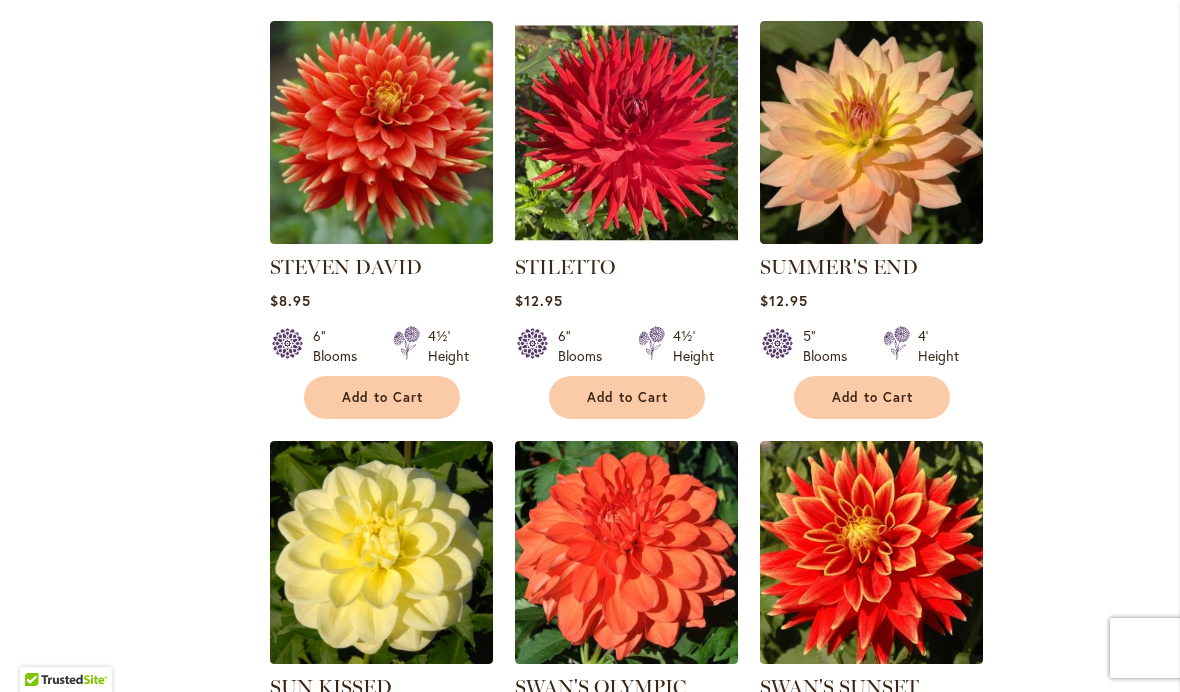 click at bounding box center (381, 132) 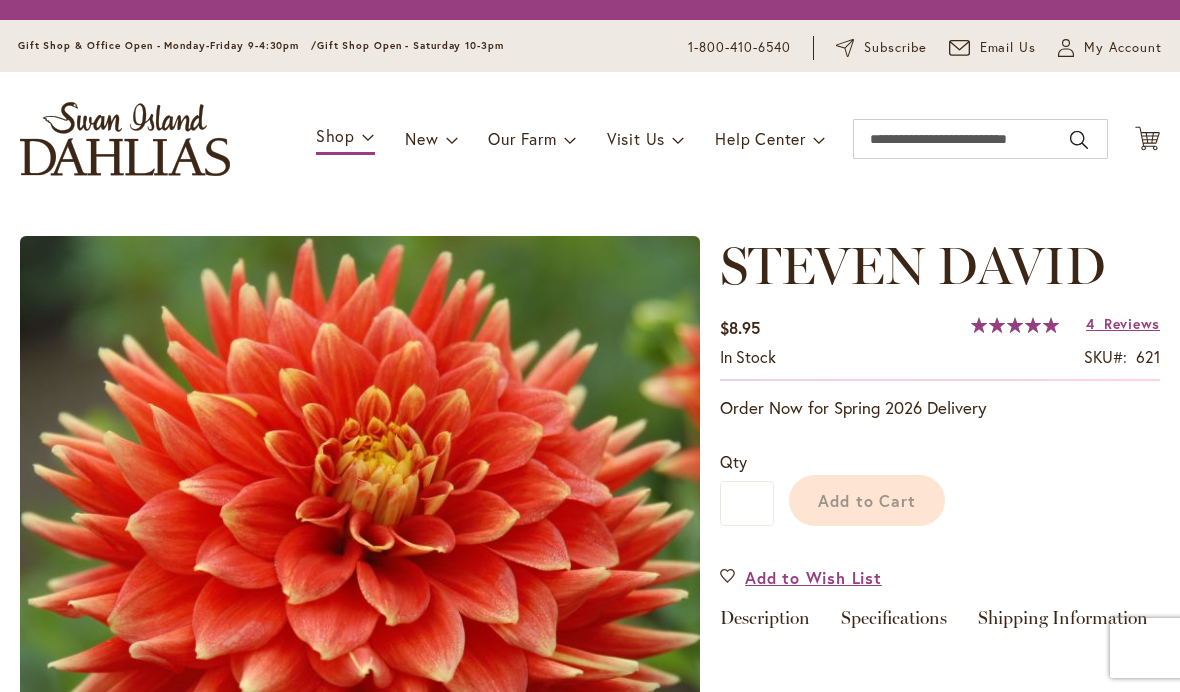 scroll, scrollTop: 0, scrollLeft: 0, axis: both 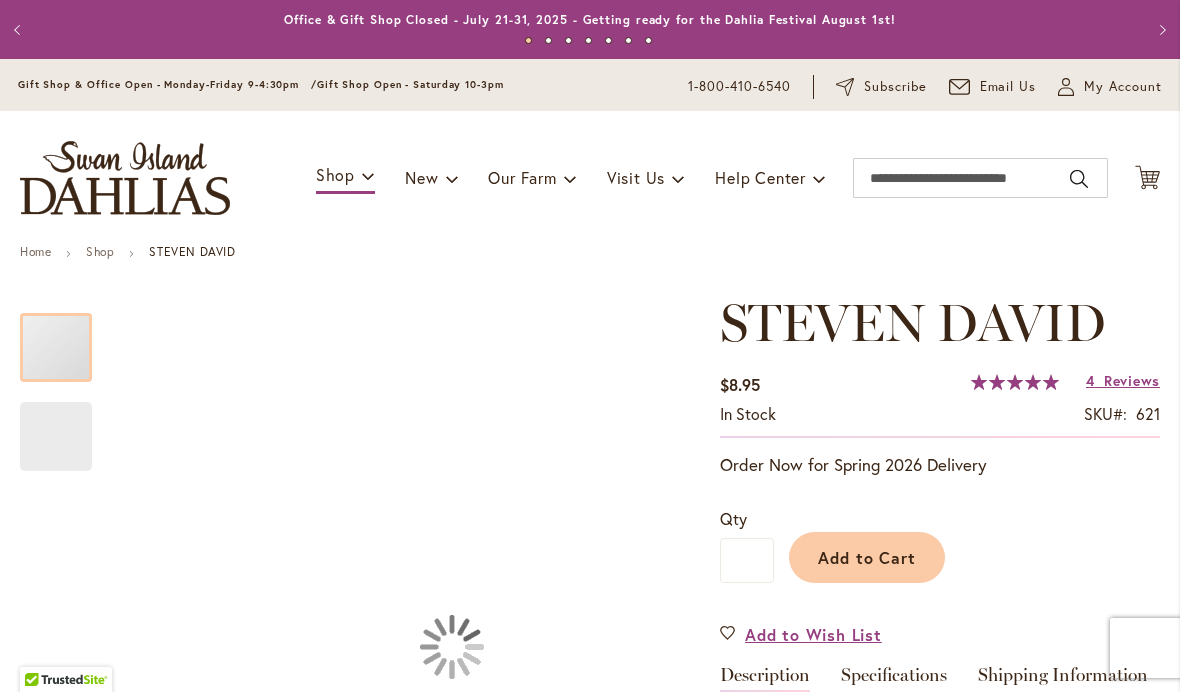 type on "*****" 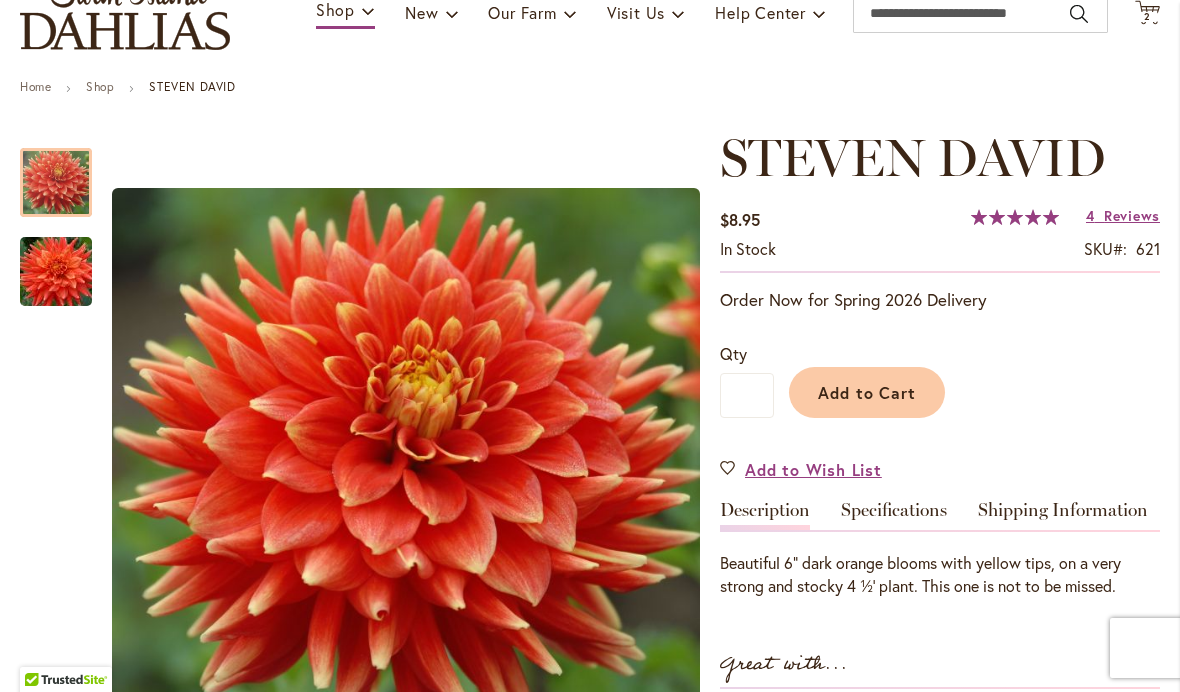 scroll, scrollTop: 168, scrollLeft: 0, axis: vertical 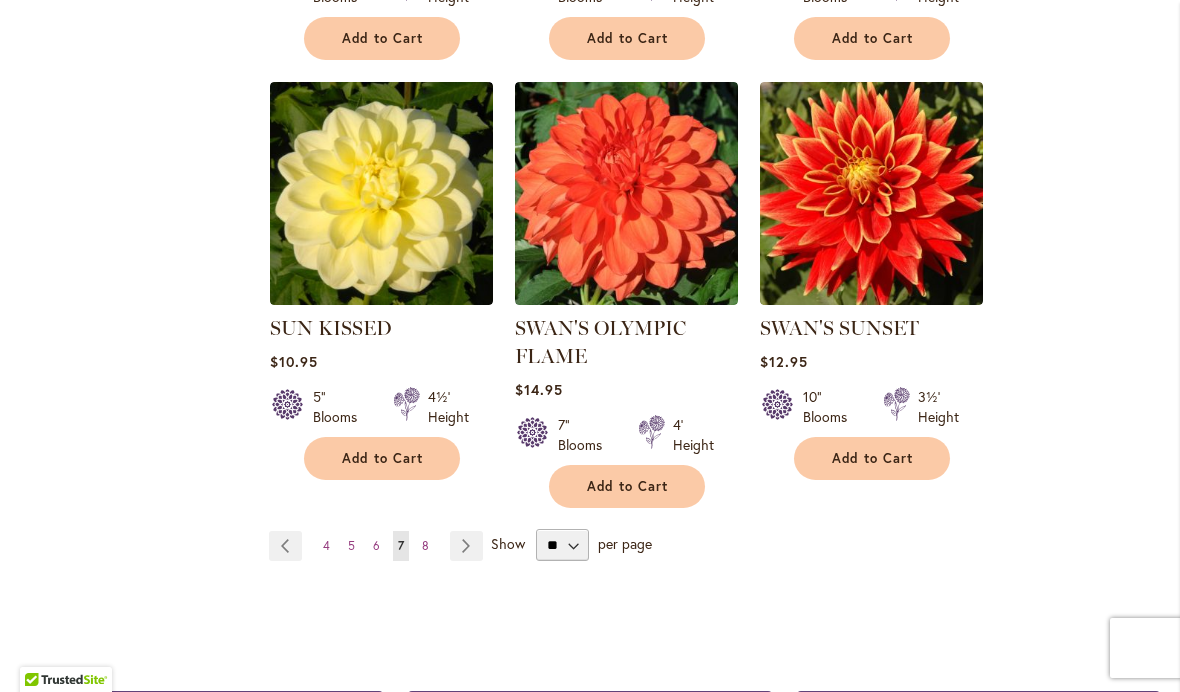 click on "Page
Next" at bounding box center (466, 546) 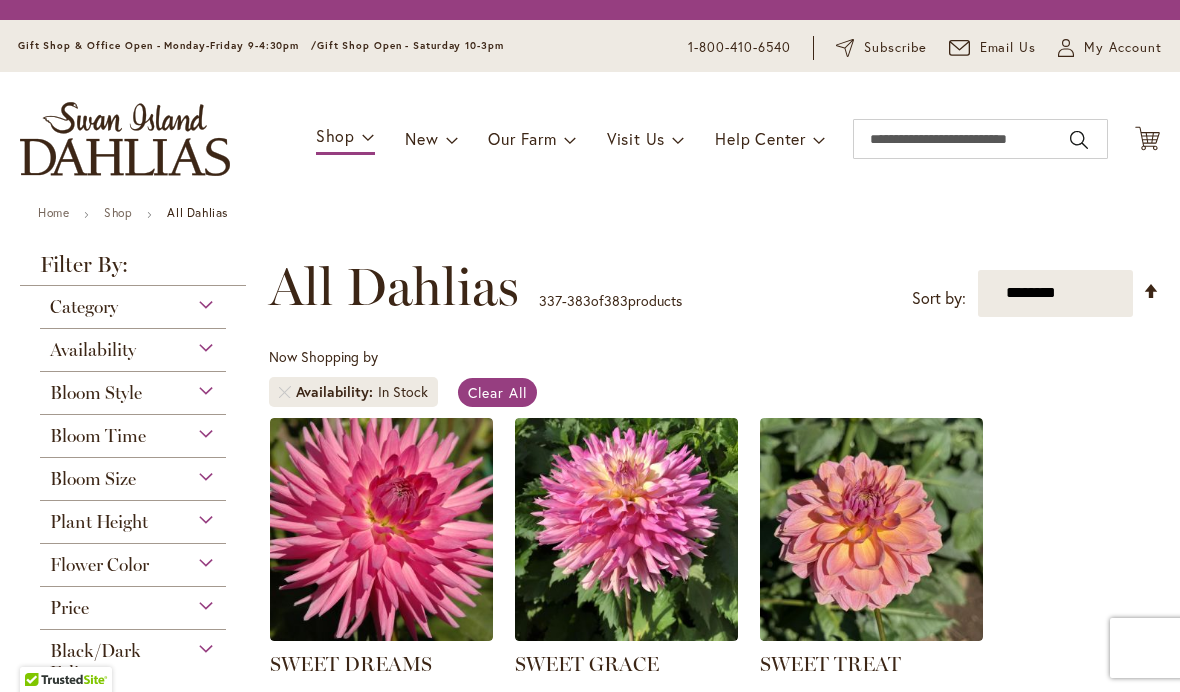 scroll, scrollTop: 0, scrollLeft: 0, axis: both 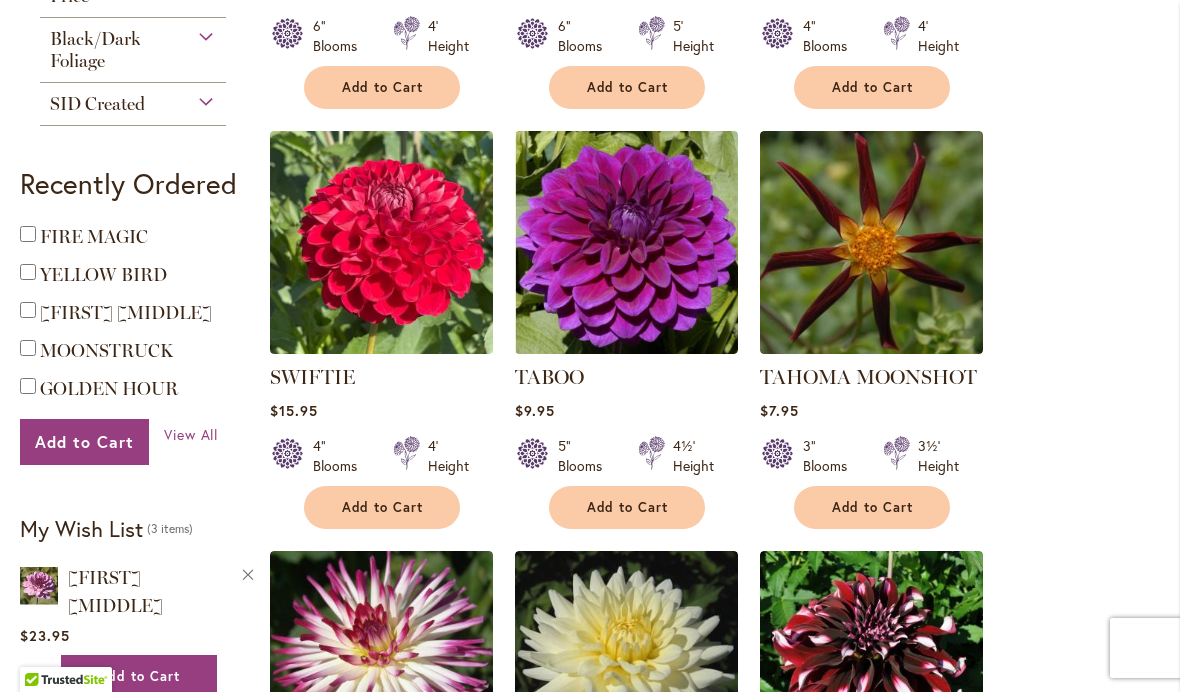 click at bounding box center (626, 242) 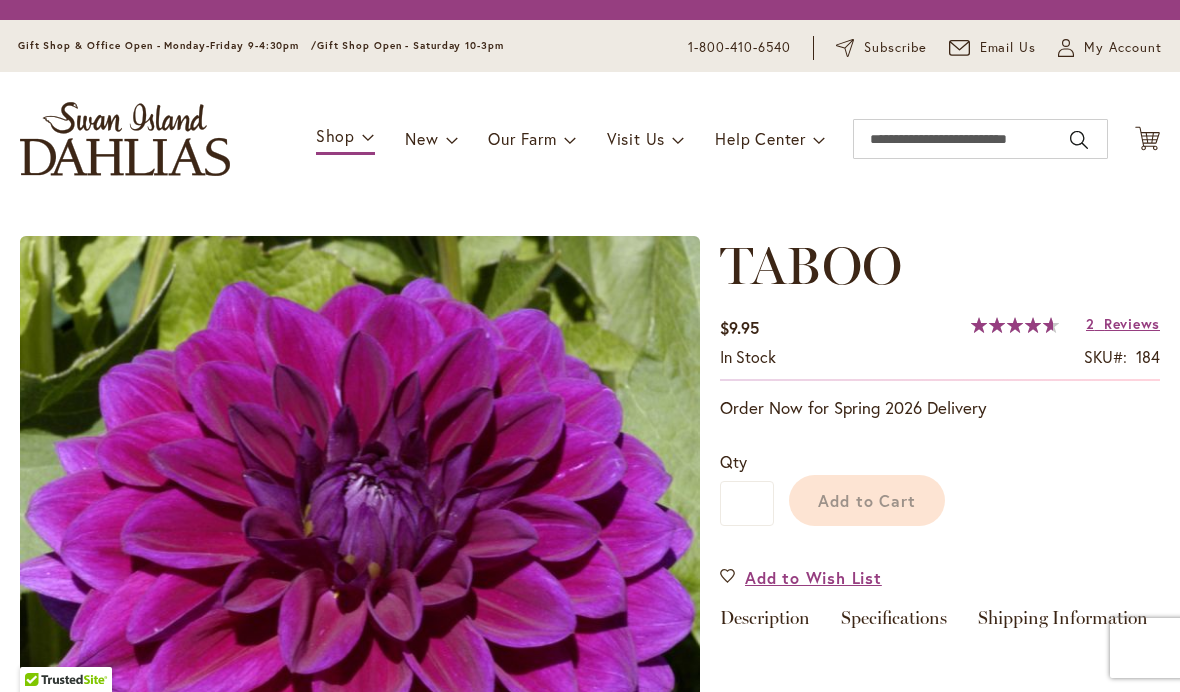scroll, scrollTop: 0, scrollLeft: 0, axis: both 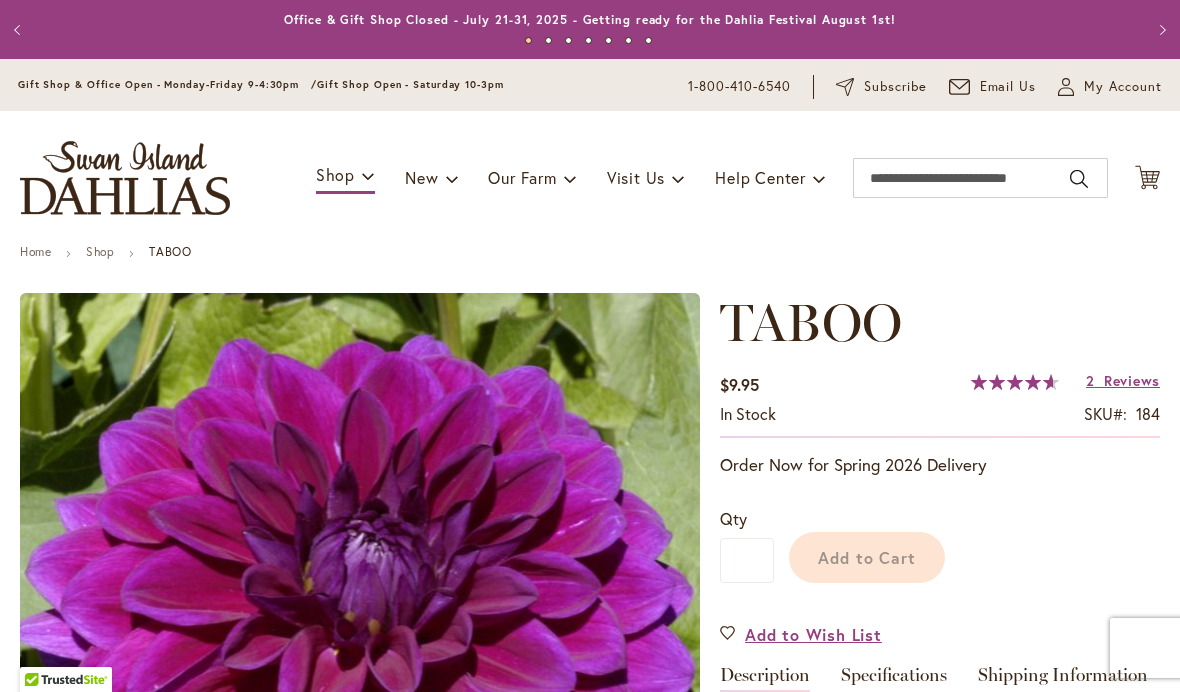 type on "*****" 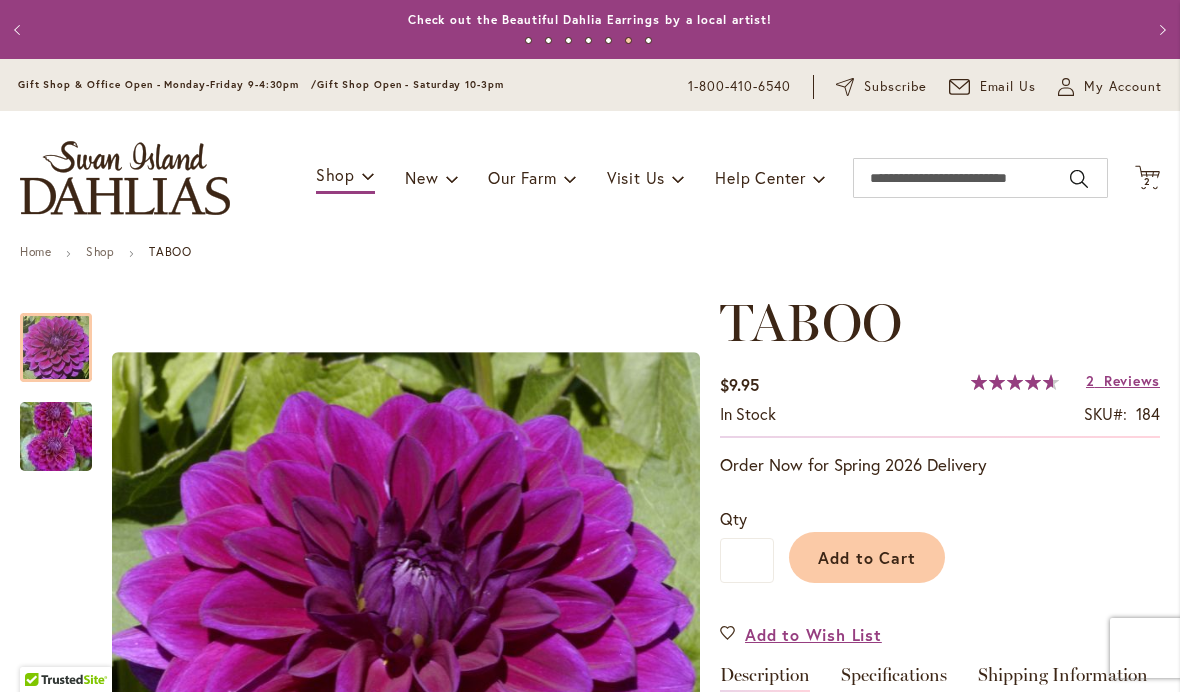 scroll, scrollTop: 0, scrollLeft: 0, axis: both 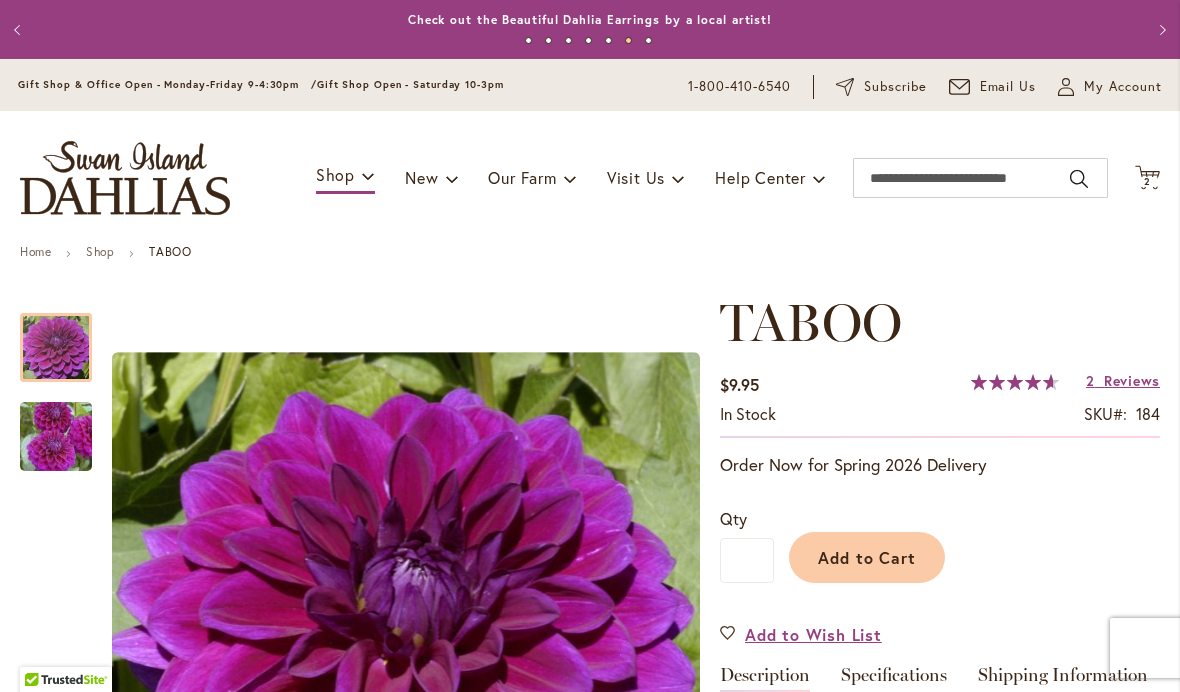 click on "Add to Cart" at bounding box center [867, 557] 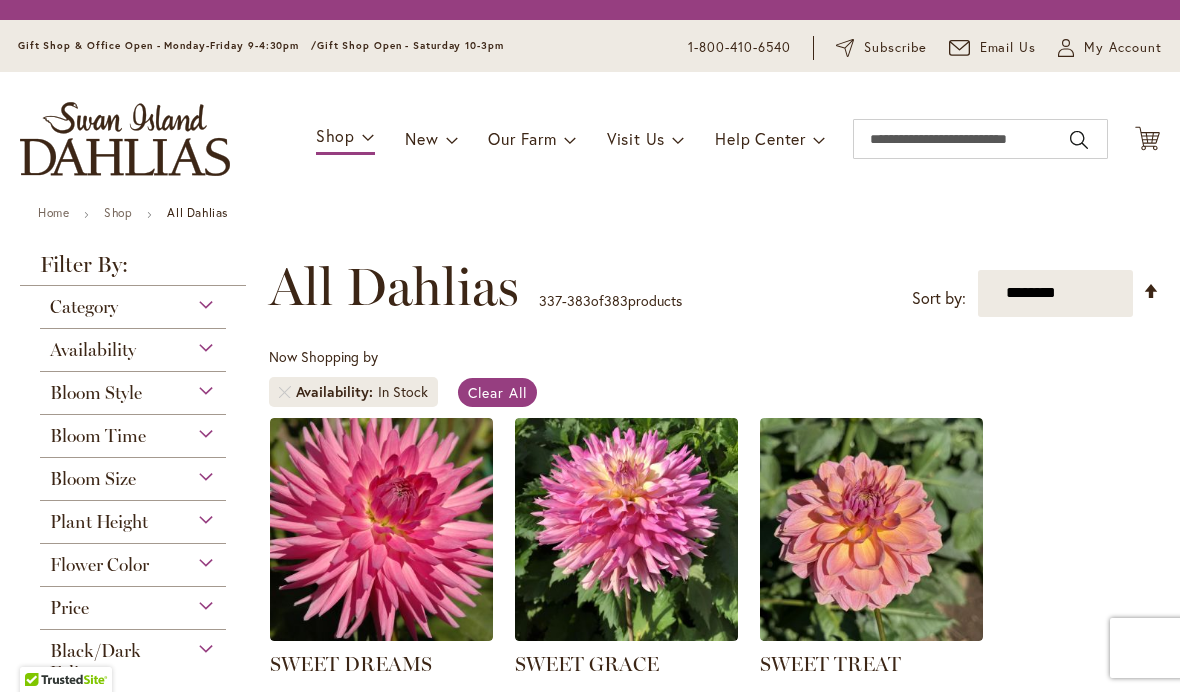 scroll, scrollTop: 0, scrollLeft: 0, axis: both 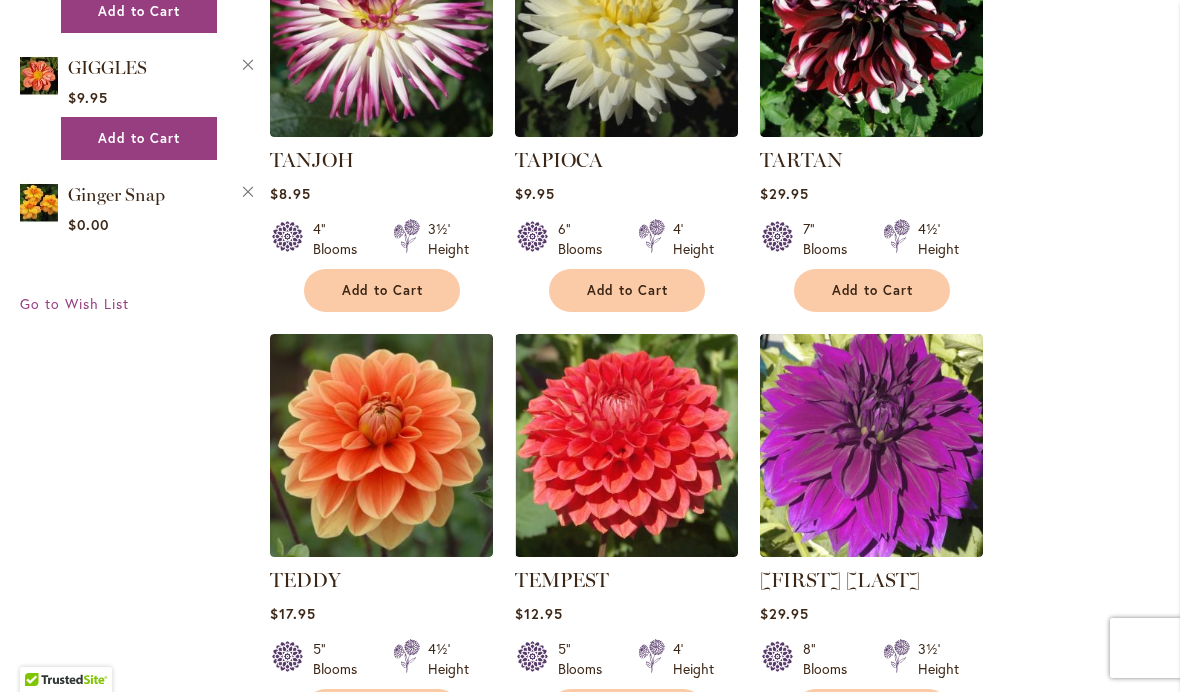 click on "SWEET DREAMS
$7.95
6" Blooms
4' Height" at bounding box center (714, 2423) 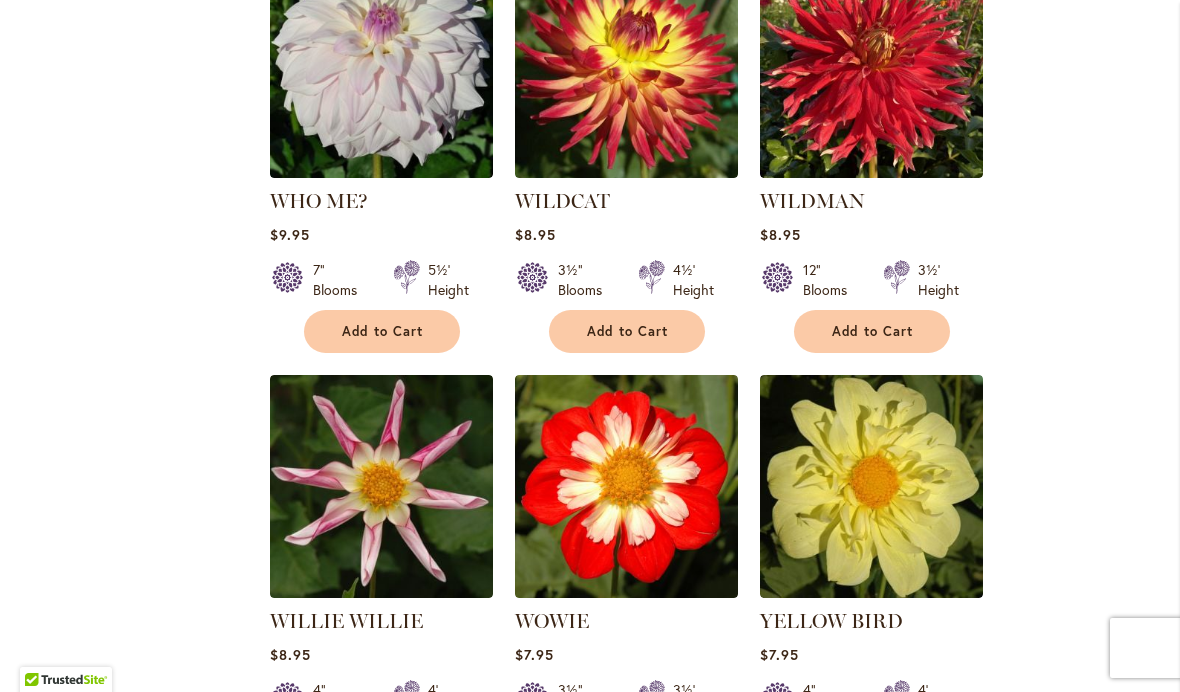 scroll, scrollTop: 5123, scrollLeft: 0, axis: vertical 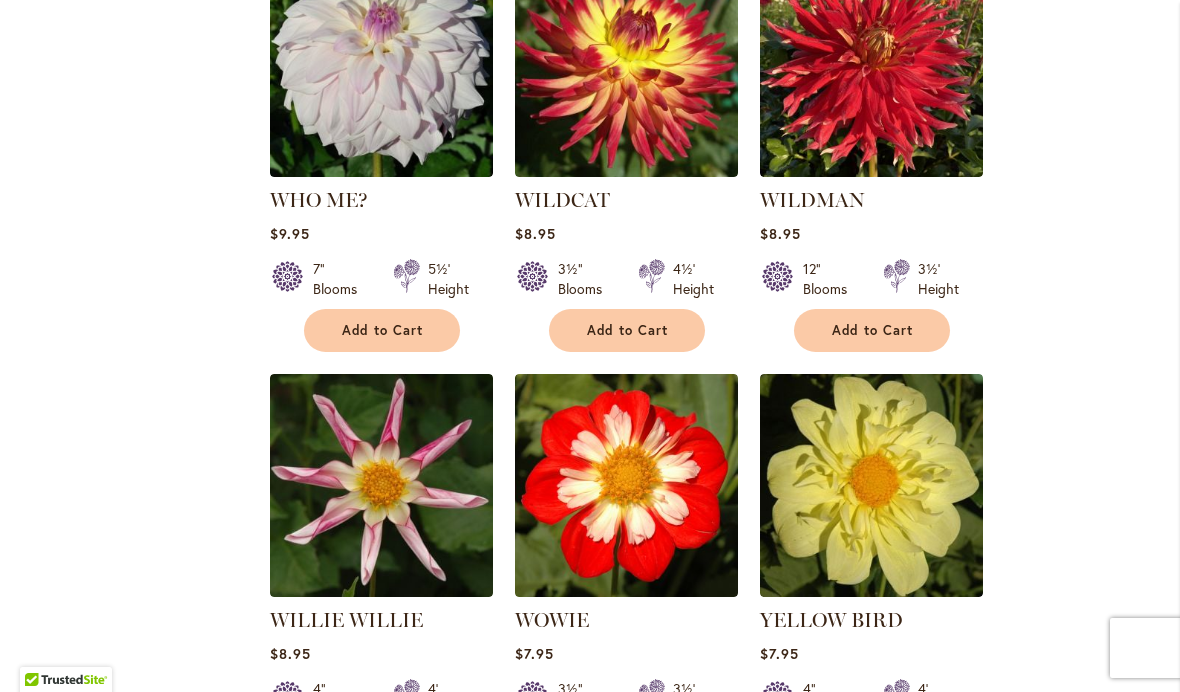 click at bounding box center (381, 485) 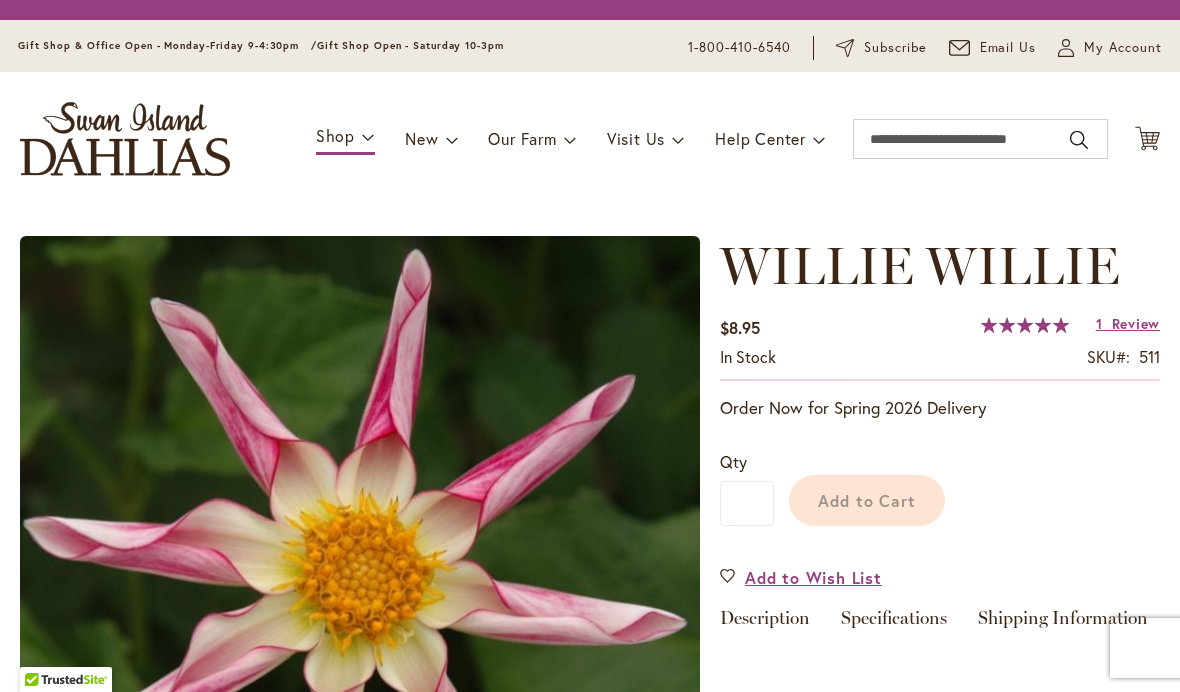 scroll, scrollTop: 0, scrollLeft: 0, axis: both 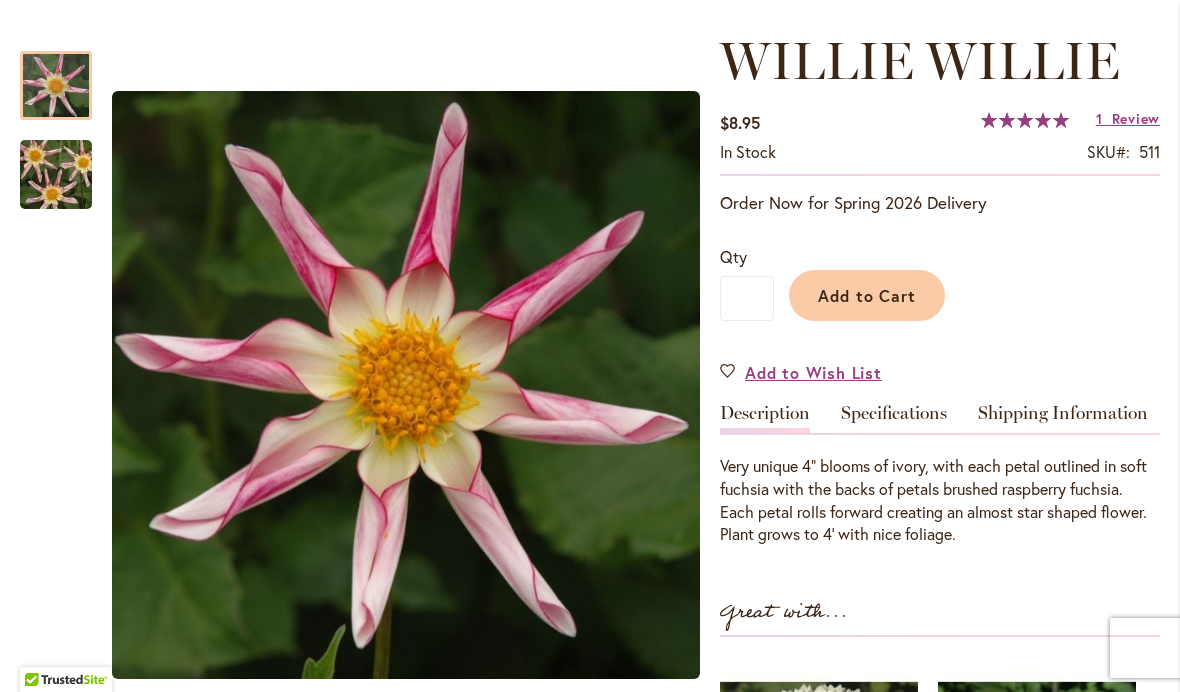 click at bounding box center (56, 85) 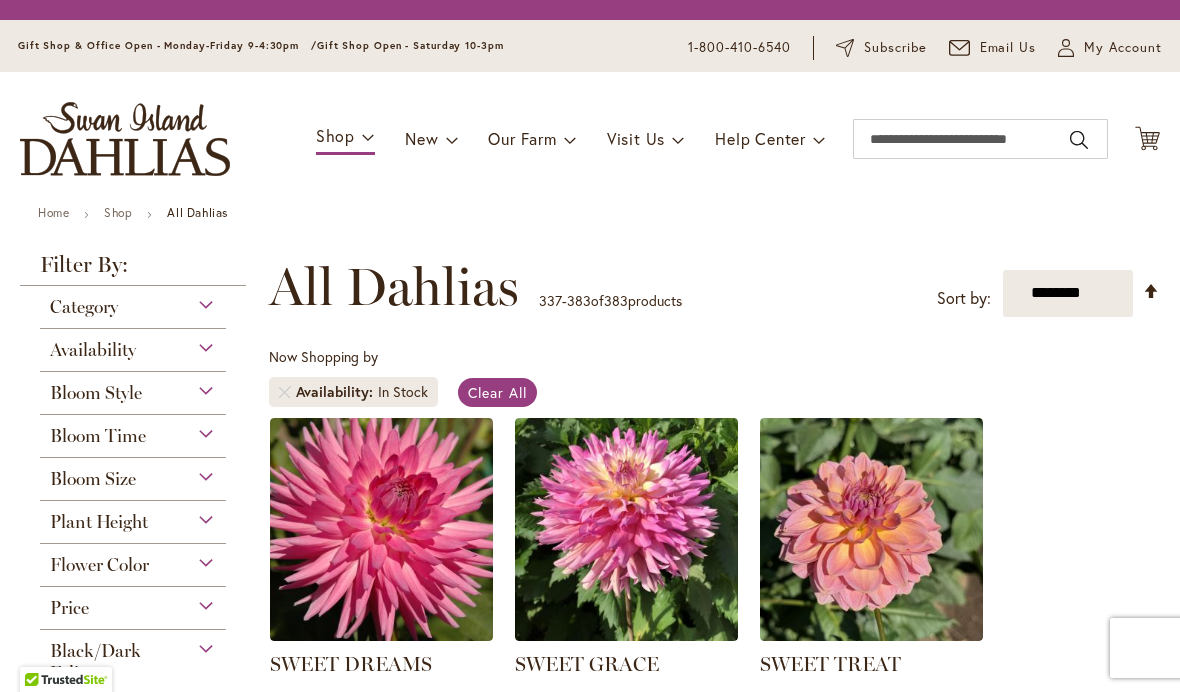scroll, scrollTop: 0, scrollLeft: 0, axis: both 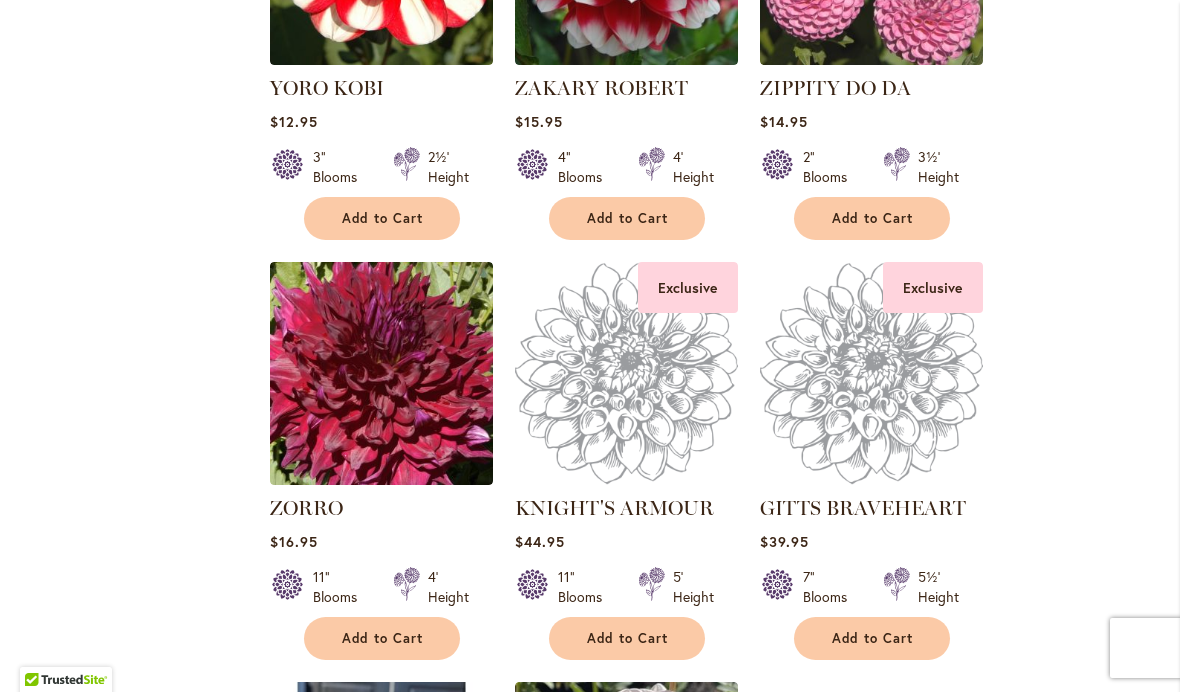 click at bounding box center [871, 373] 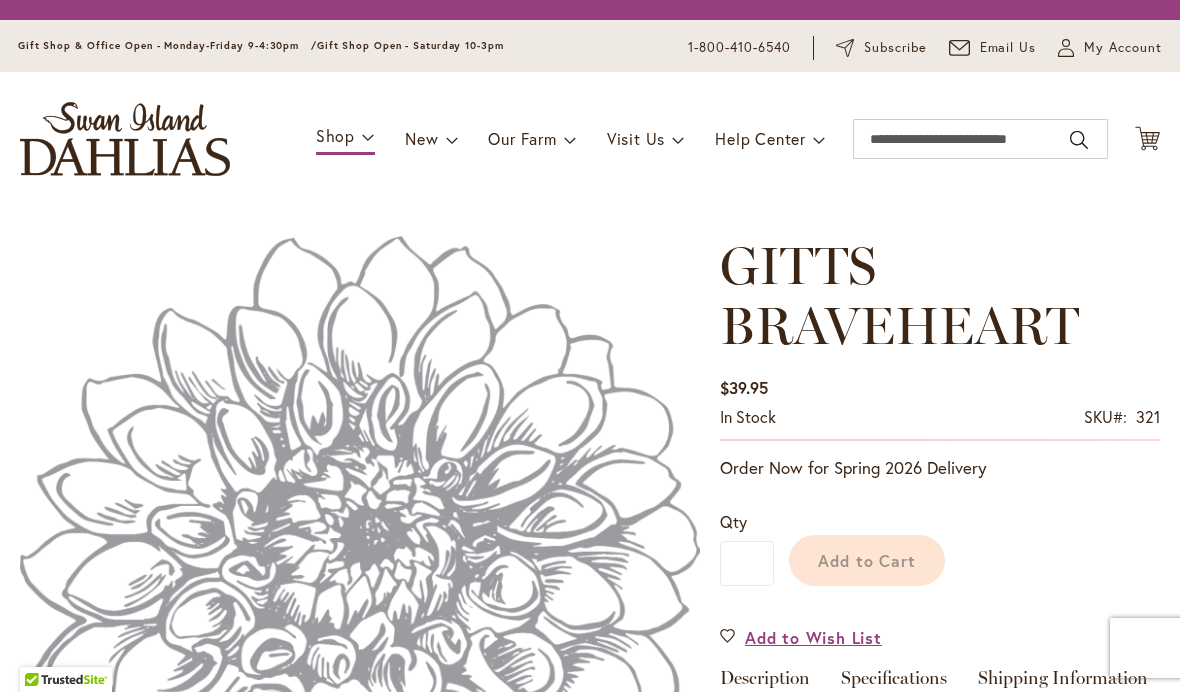 scroll, scrollTop: 0, scrollLeft: 0, axis: both 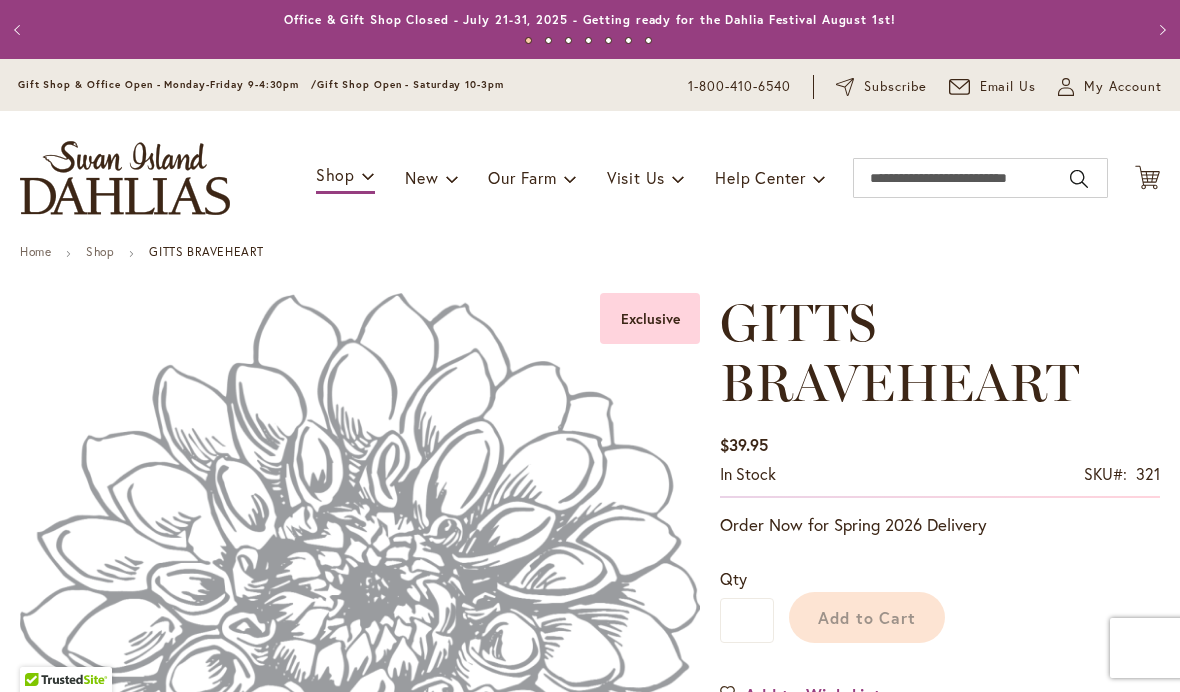 type on "*****" 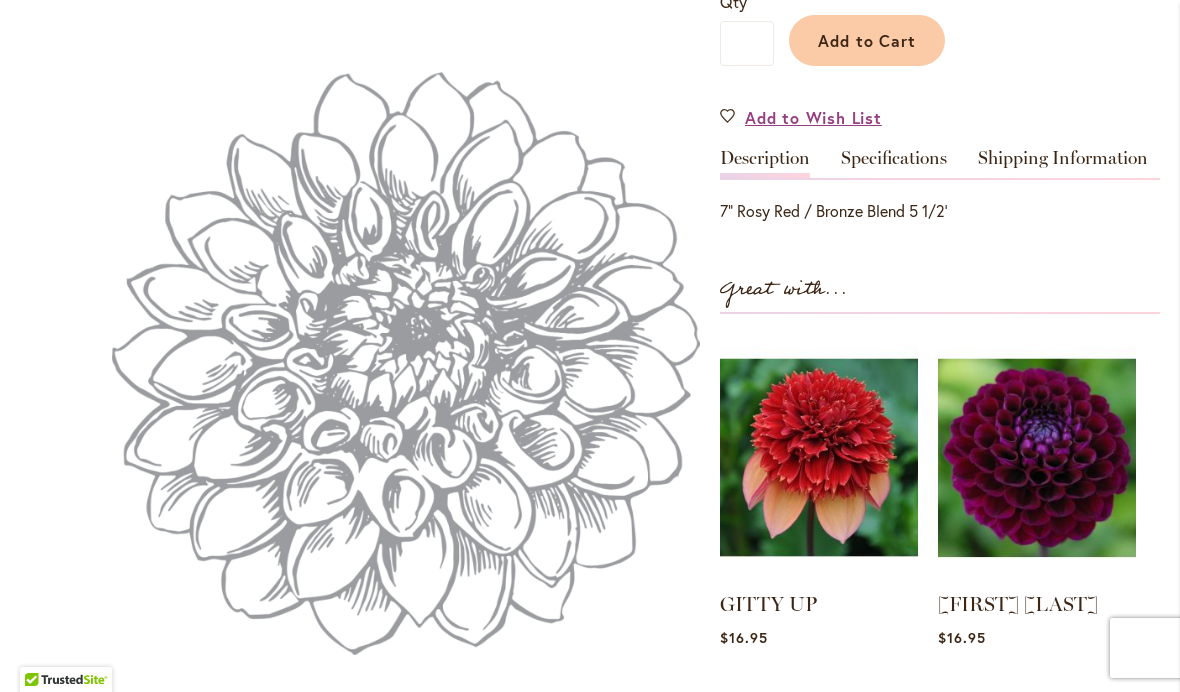 scroll, scrollTop: 576, scrollLeft: 0, axis: vertical 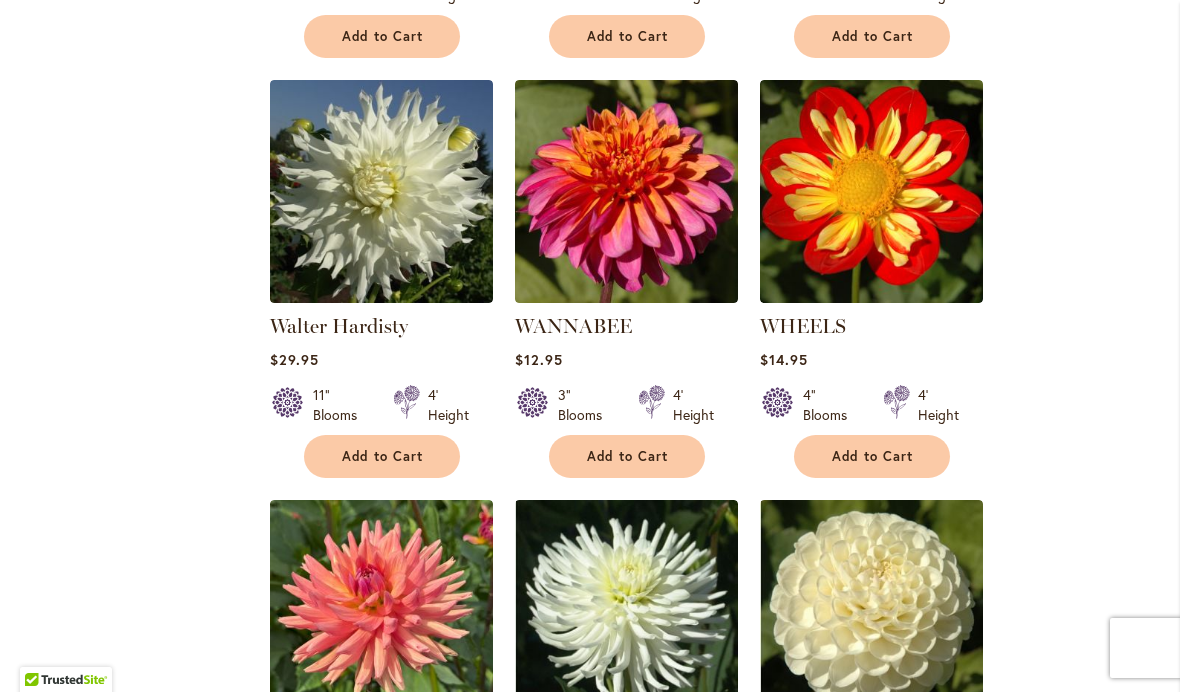 click at bounding box center [626, 191] 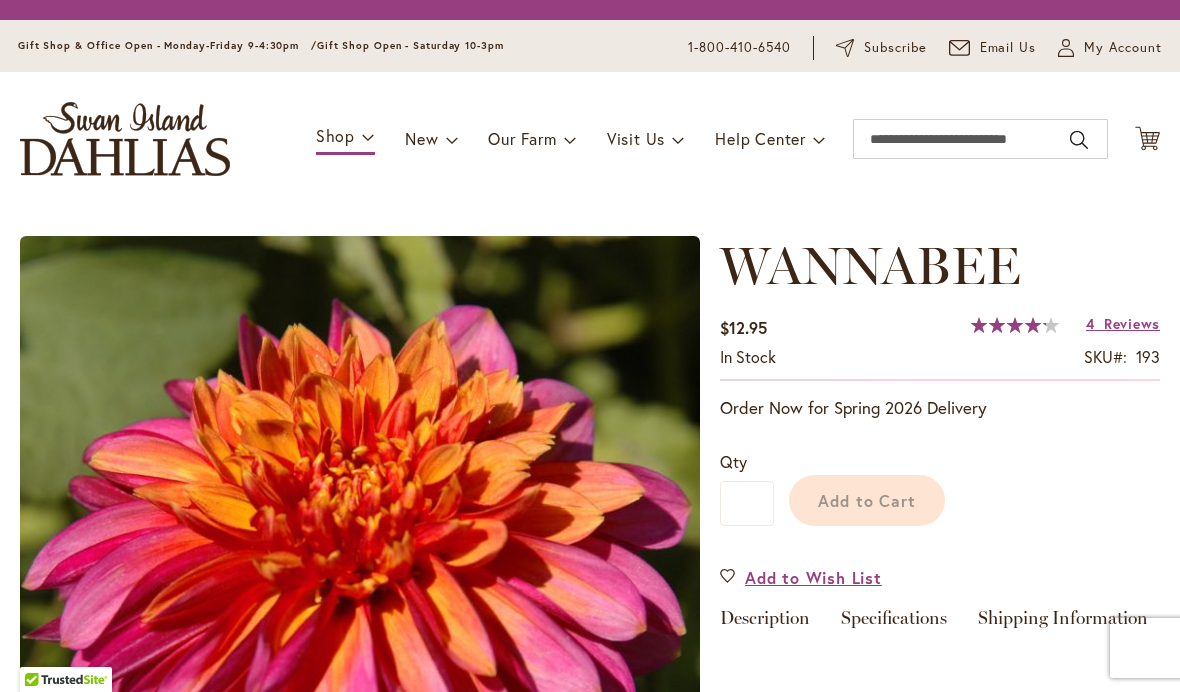 scroll, scrollTop: 0, scrollLeft: 0, axis: both 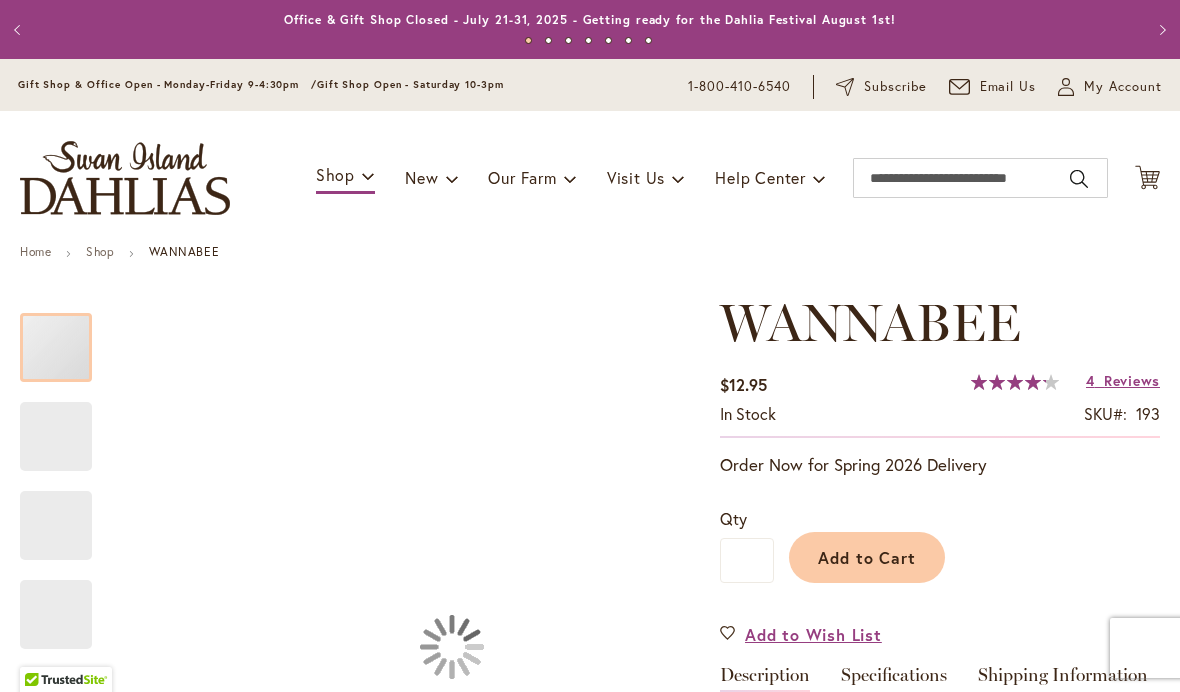 type on "*****" 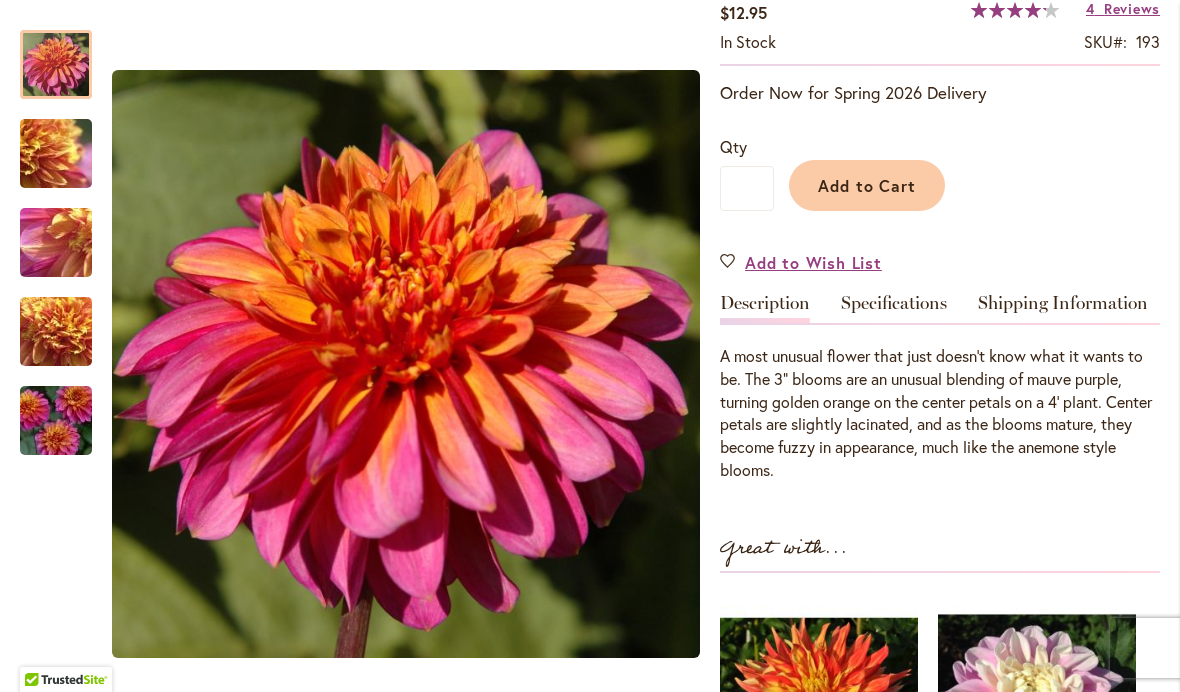 scroll, scrollTop: 394, scrollLeft: 0, axis: vertical 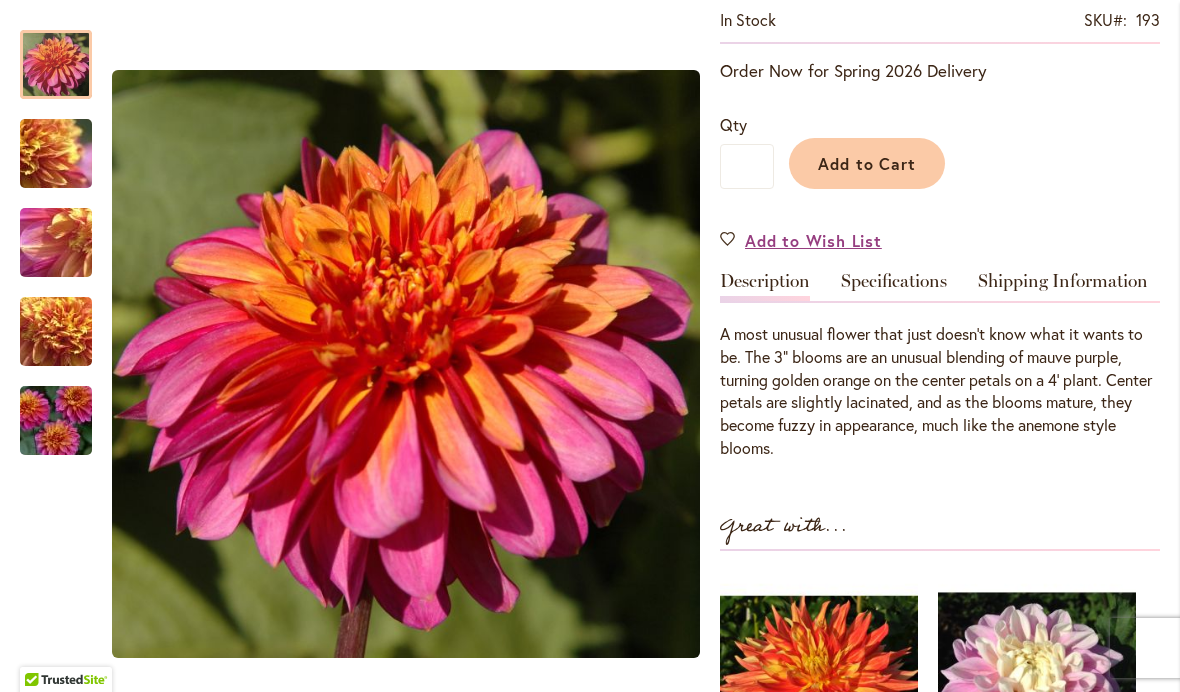 click at bounding box center (56, 421) 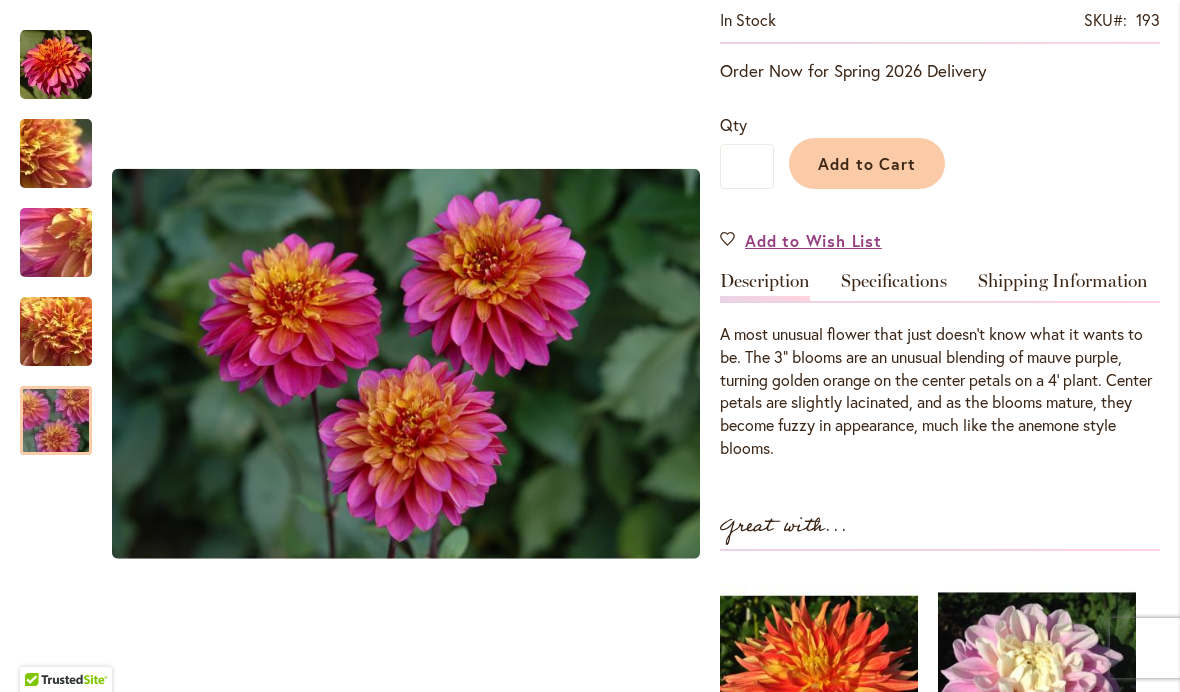 click at bounding box center [56, 243] 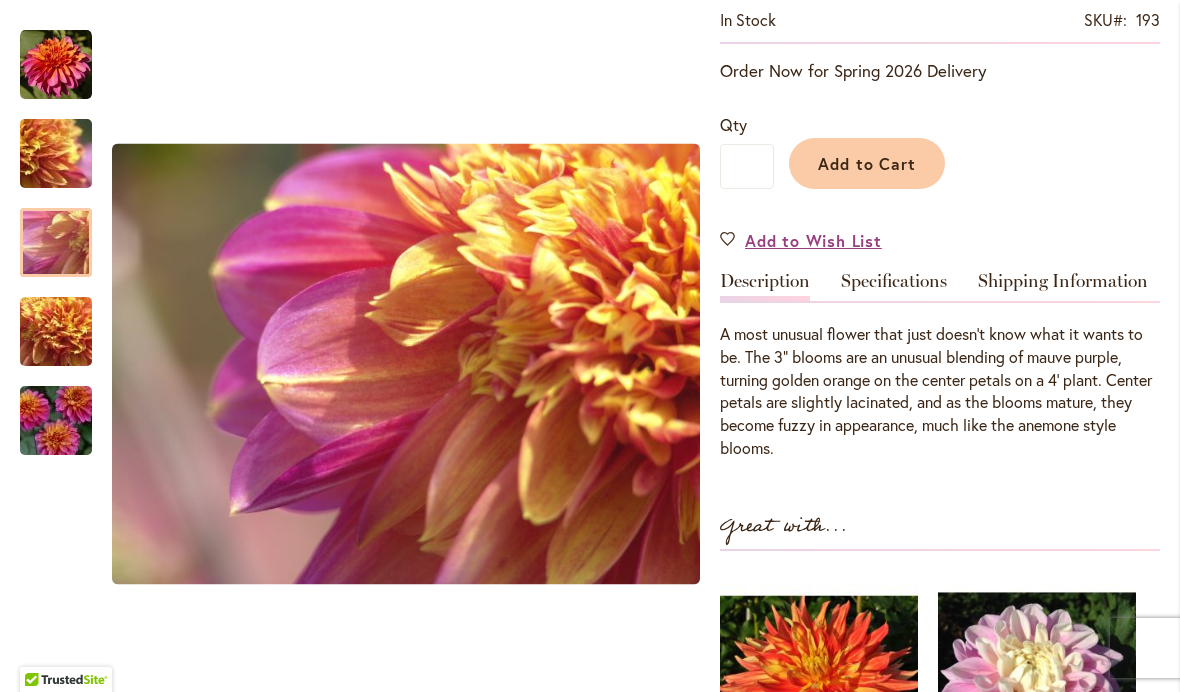 click at bounding box center (56, 242) 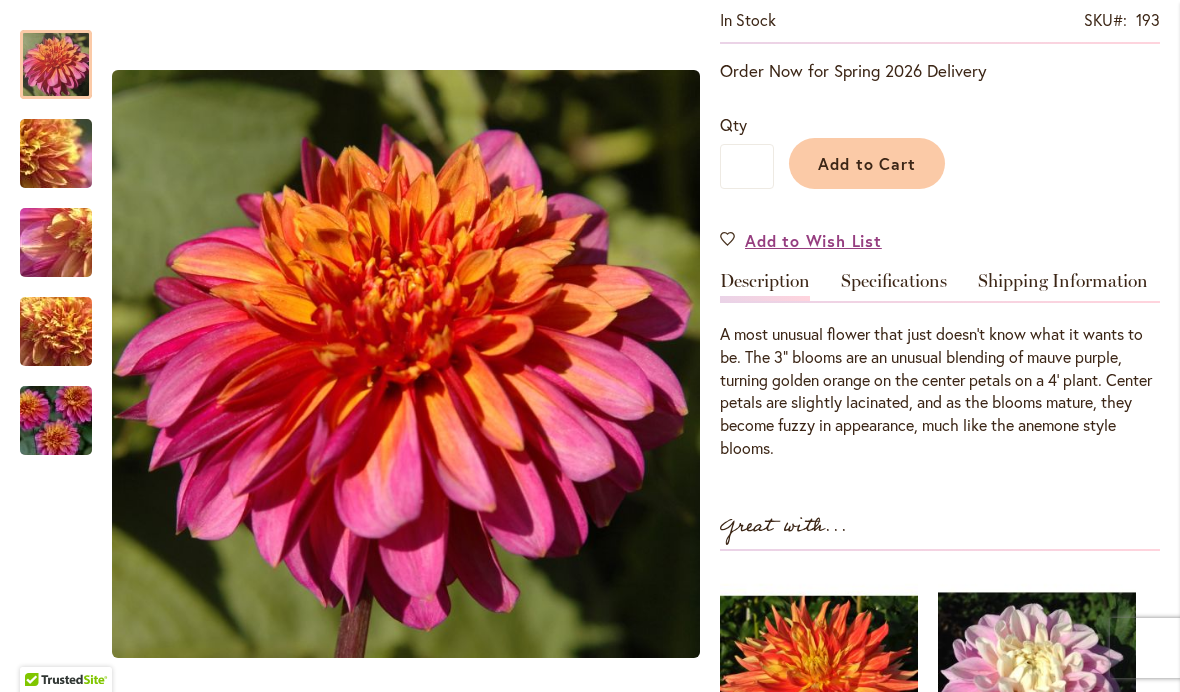 click at bounding box center [56, 65] 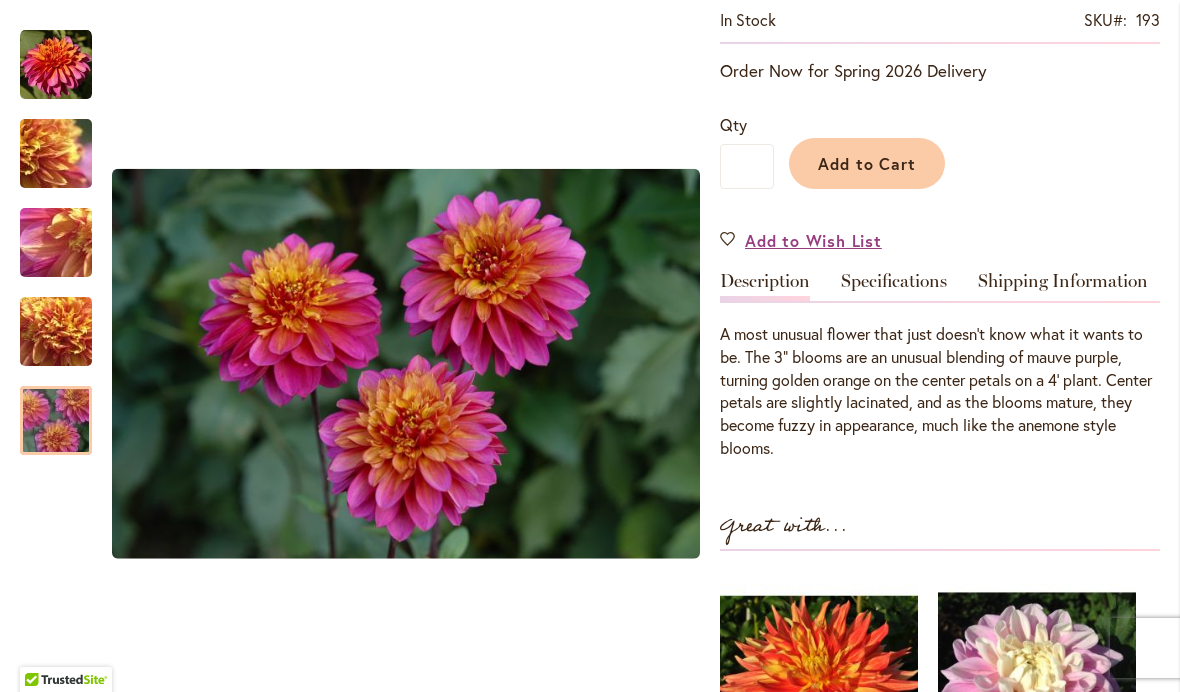 click at bounding box center [56, 421] 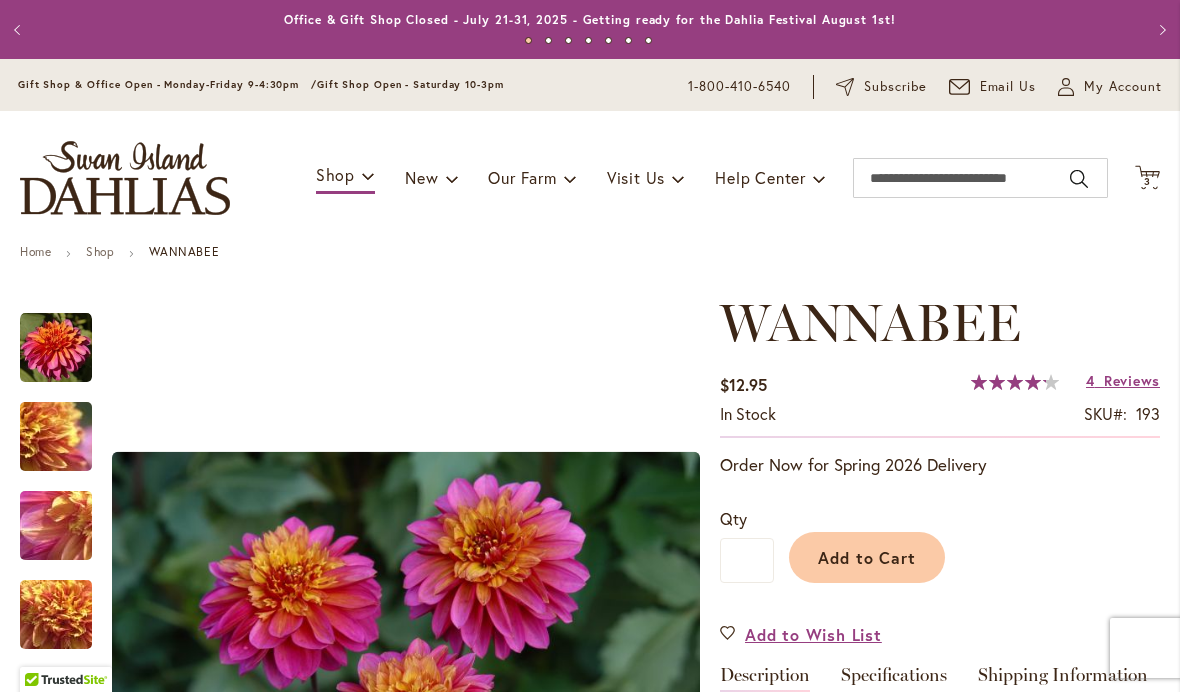 scroll, scrollTop: 0, scrollLeft: 0, axis: both 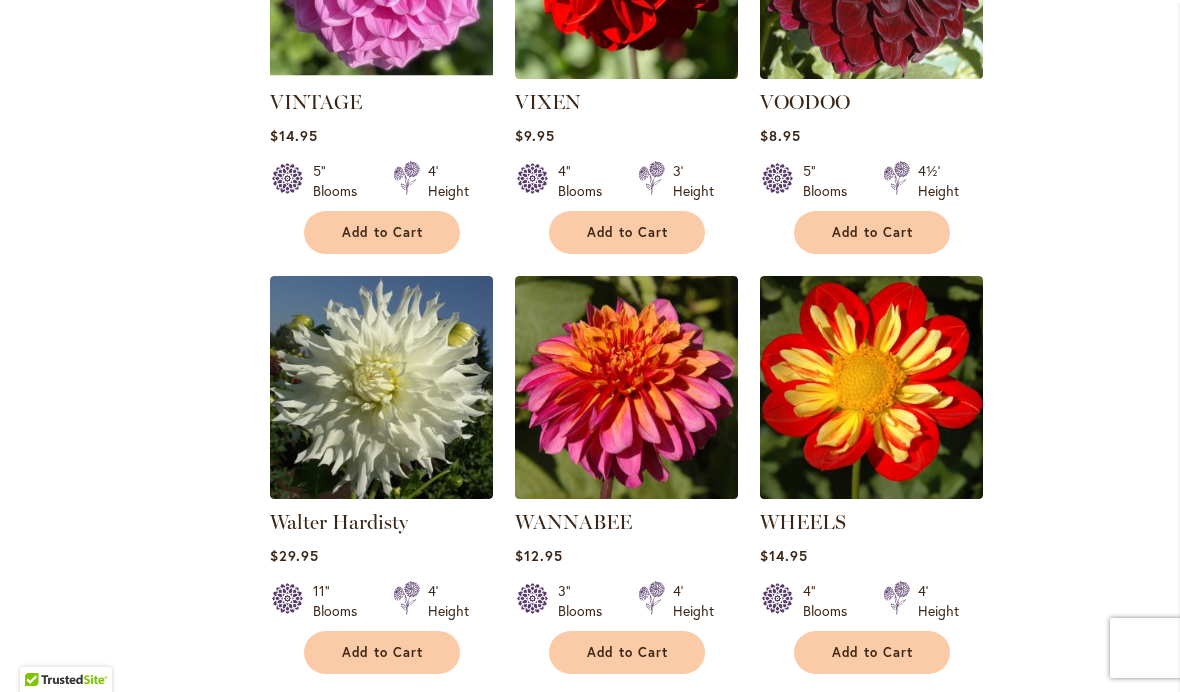 click at bounding box center (626, 387) 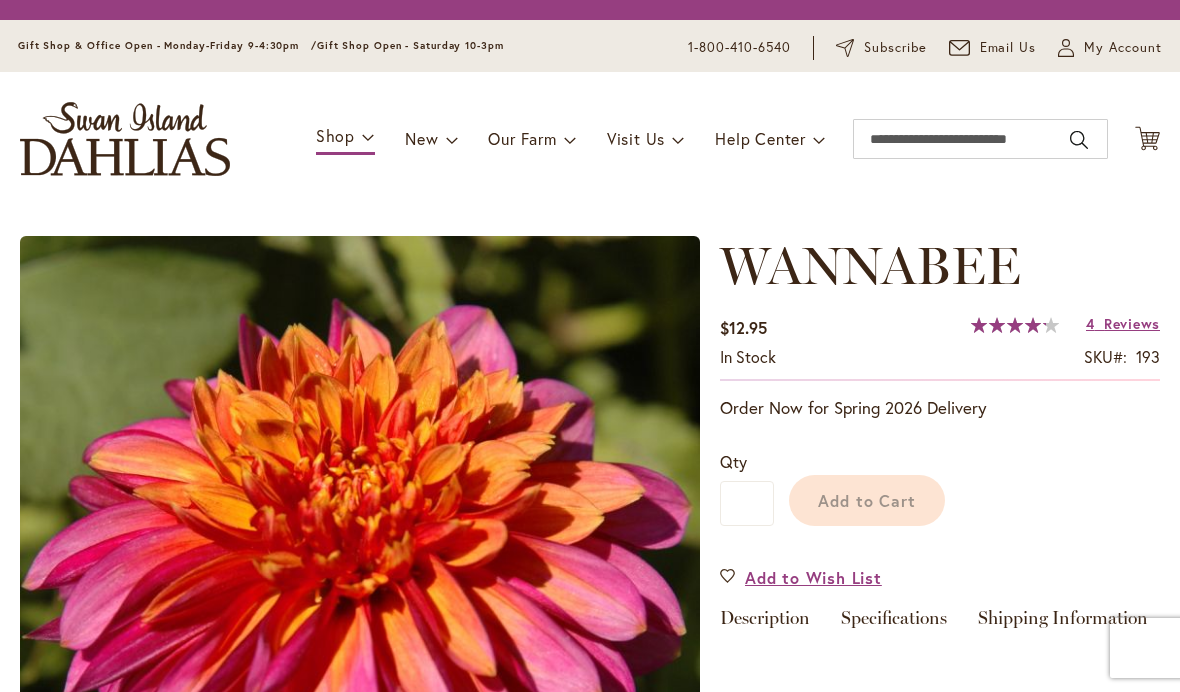 scroll, scrollTop: 0, scrollLeft: 0, axis: both 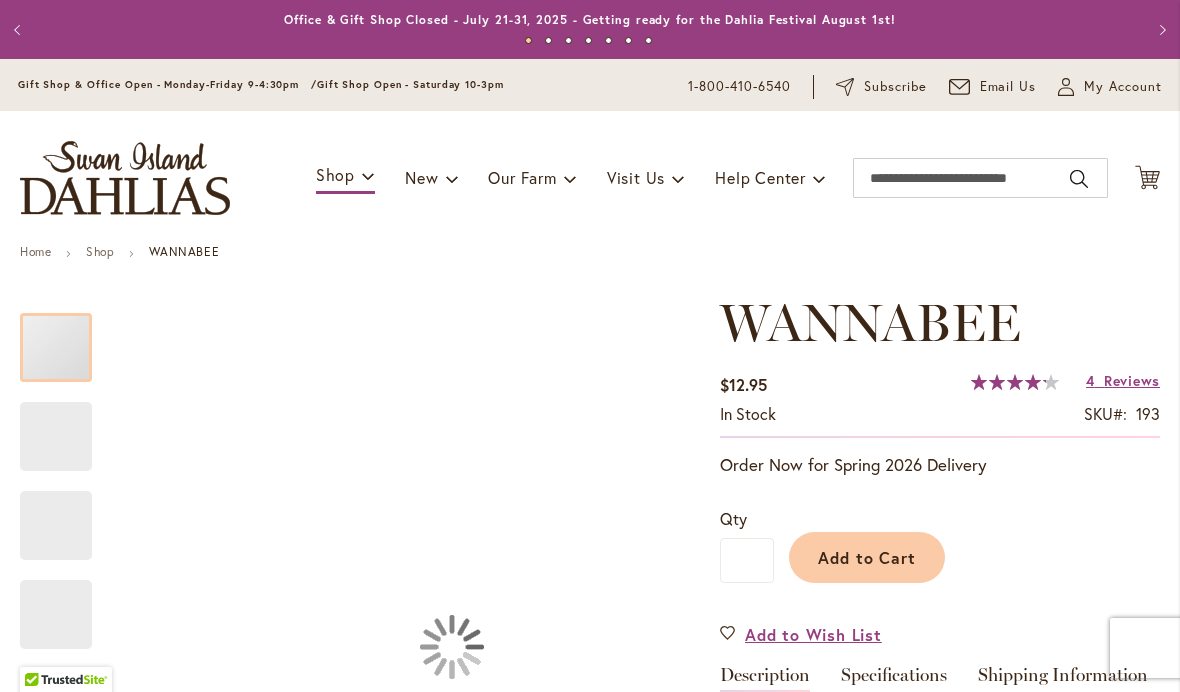 type on "*****" 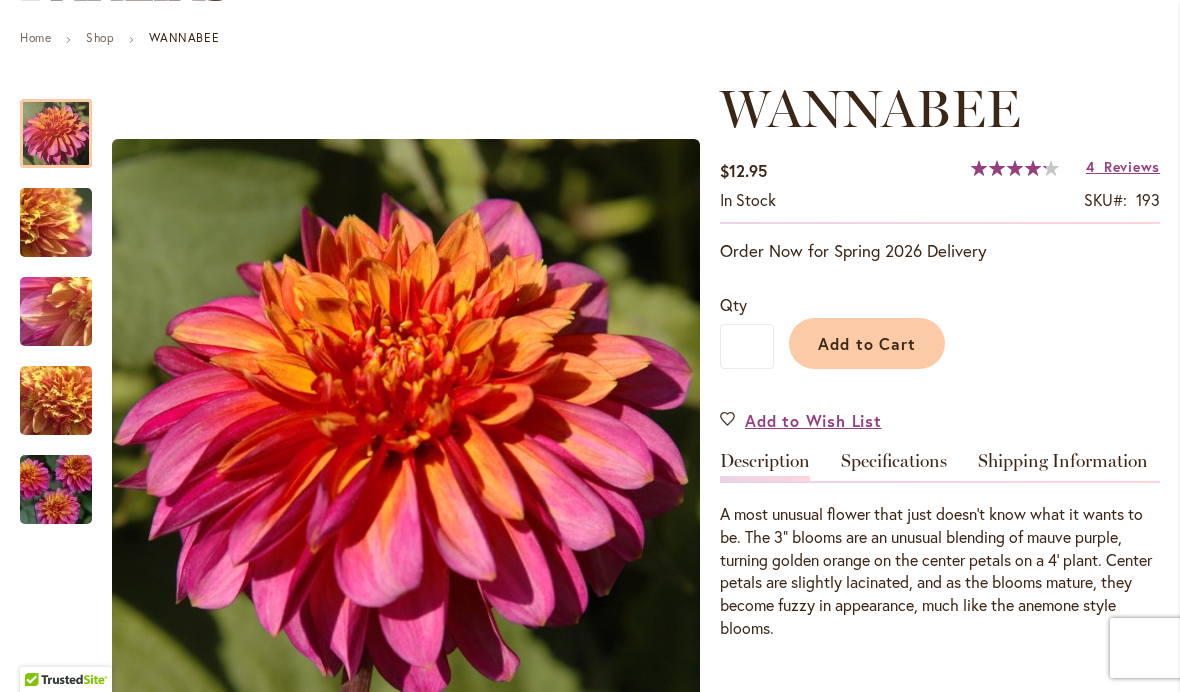 scroll, scrollTop: 213, scrollLeft: 0, axis: vertical 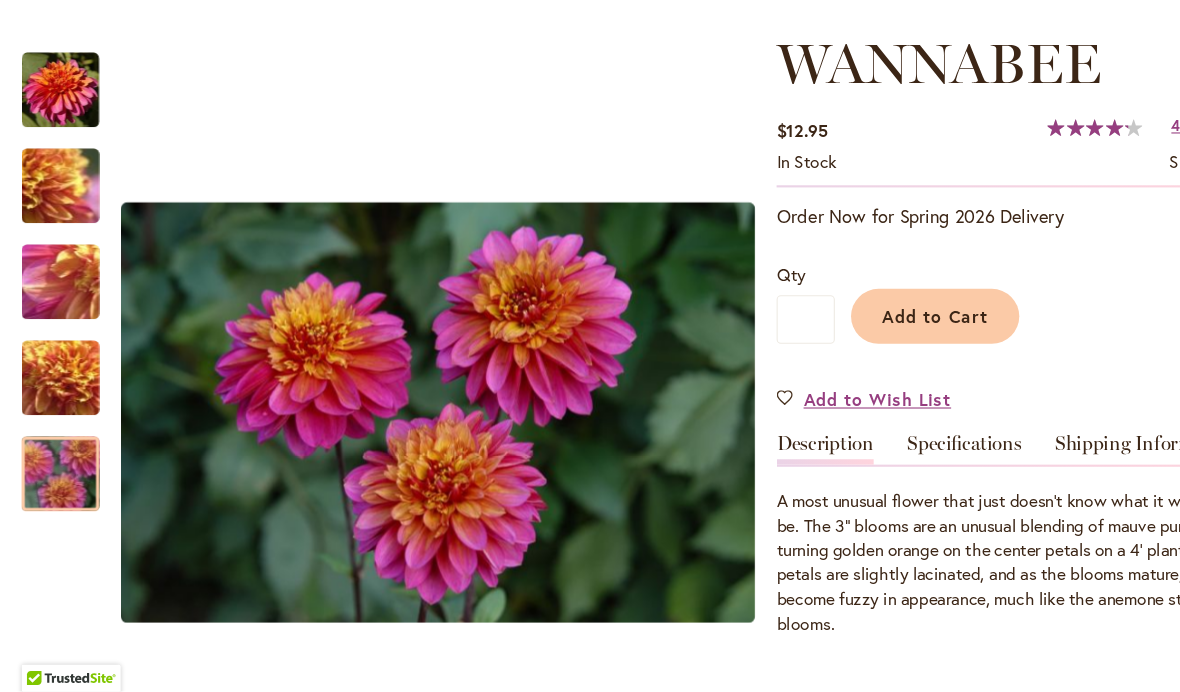 click at bounding box center (56, 491) 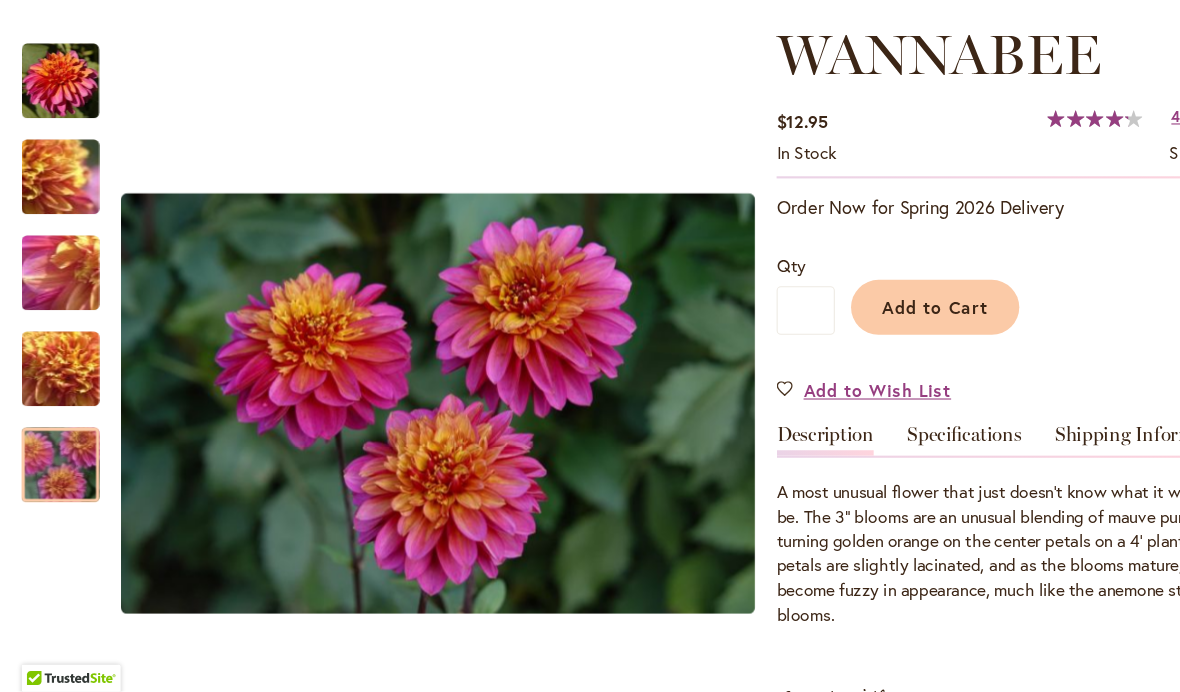 scroll, scrollTop: 216, scrollLeft: 0, axis: vertical 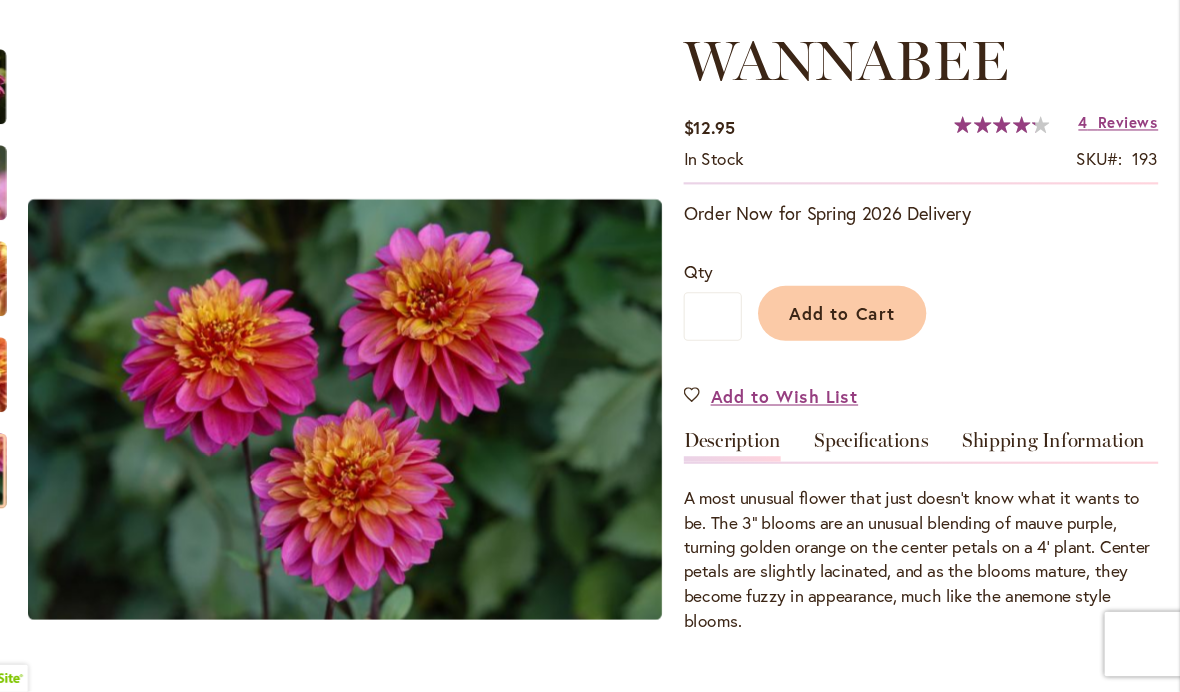click on "Reviews" at bounding box center (1132, 164) 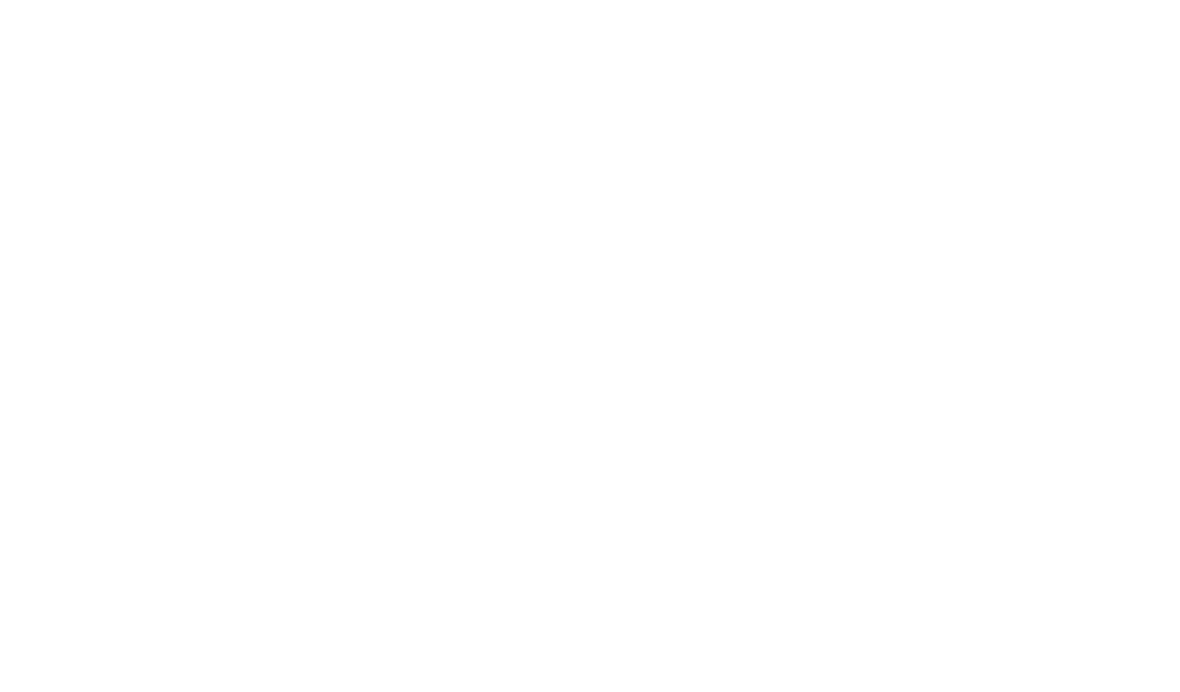 scroll, scrollTop: 1814, scrollLeft: 0, axis: vertical 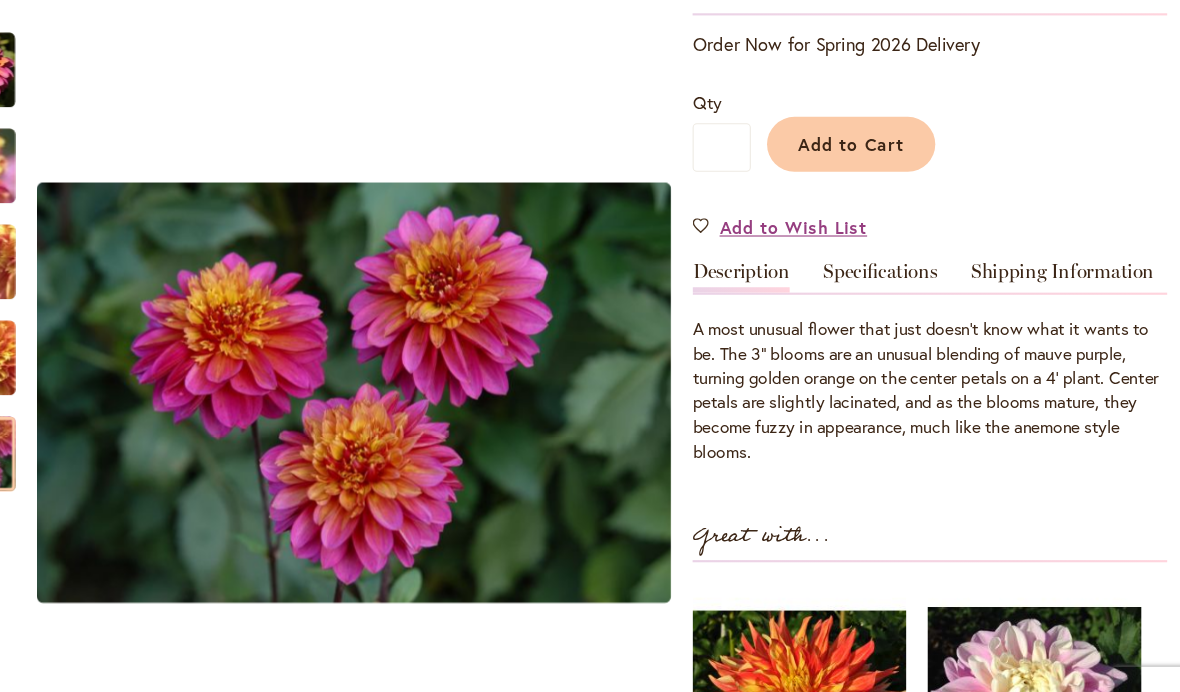 click on "Specifications" at bounding box center (894, 256) 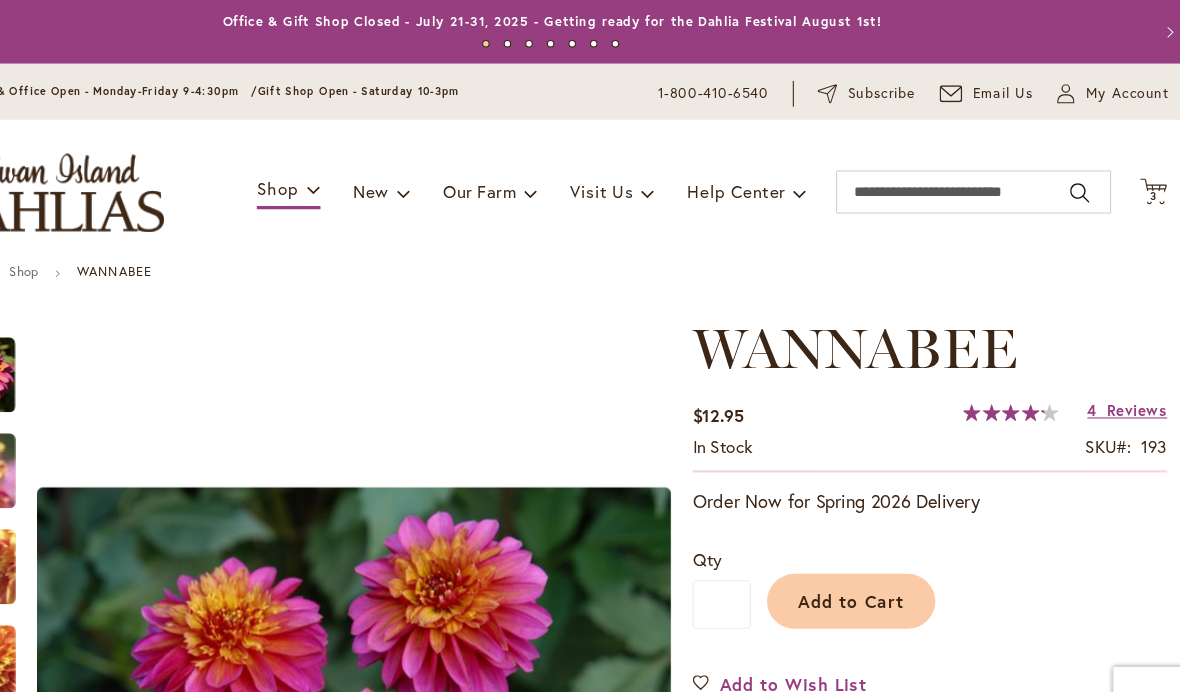 scroll, scrollTop: 0, scrollLeft: 0, axis: both 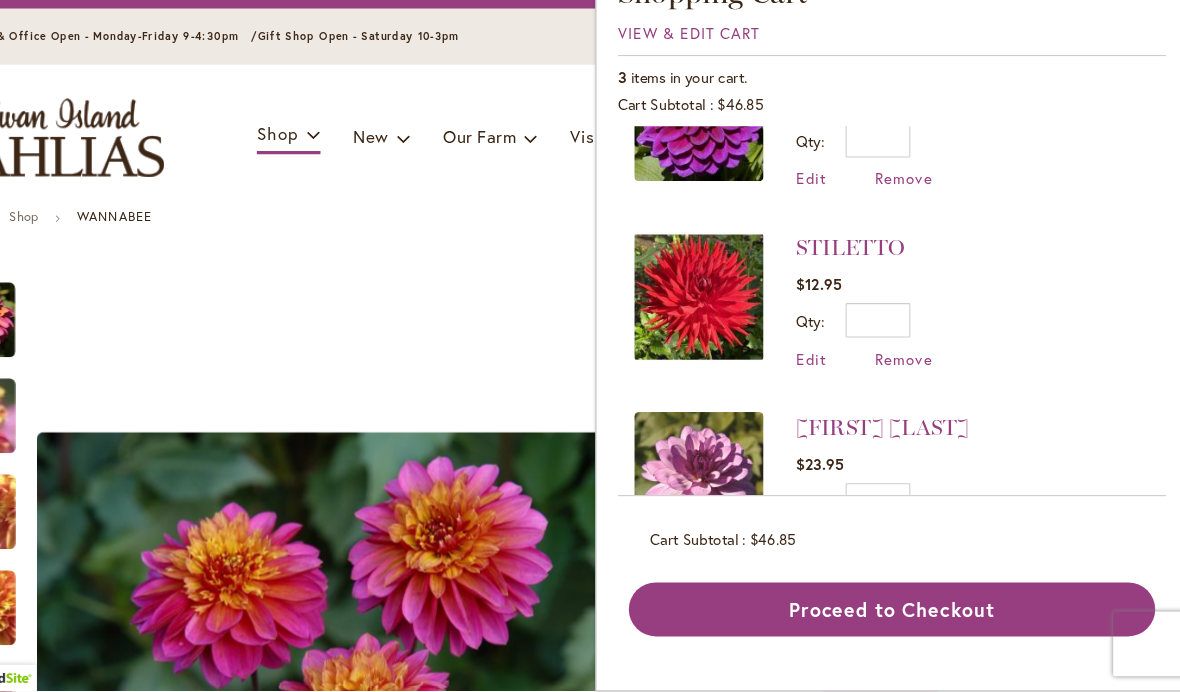 click on "STILETTO
$12.95
Qty
*
Update
Edit
Remove" at bounding box center (905, 329) 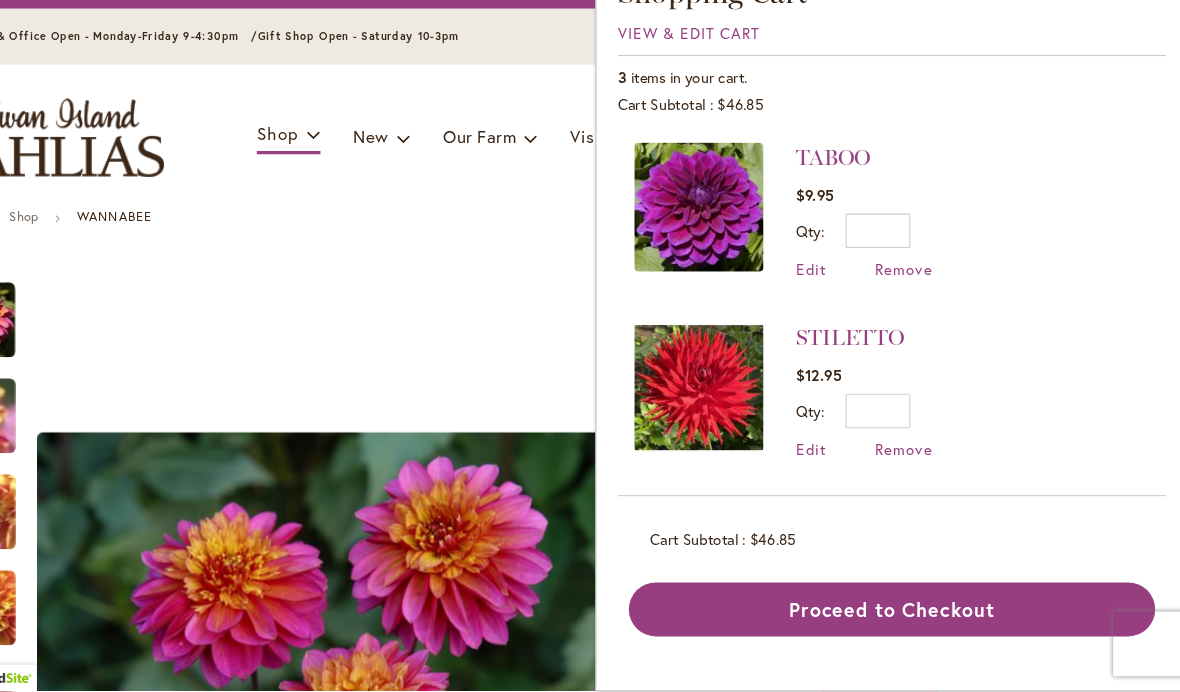 scroll, scrollTop: 0, scrollLeft: 0, axis: both 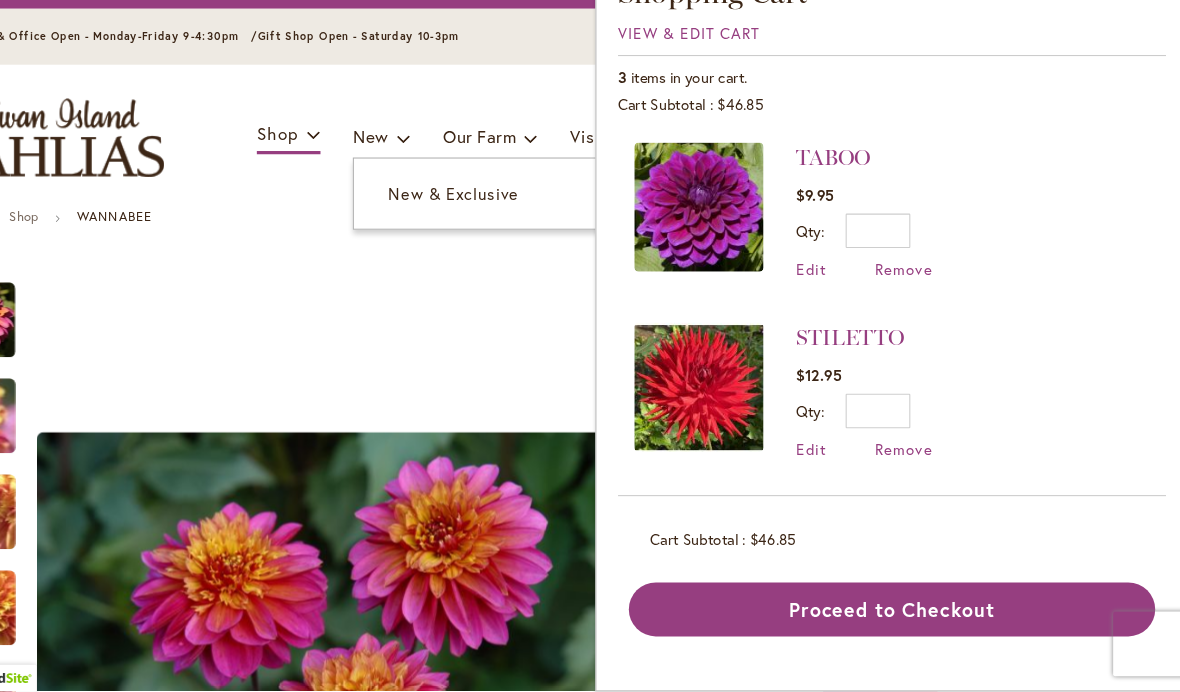 click on "New & Exclusive" at bounding box center [520, 230] 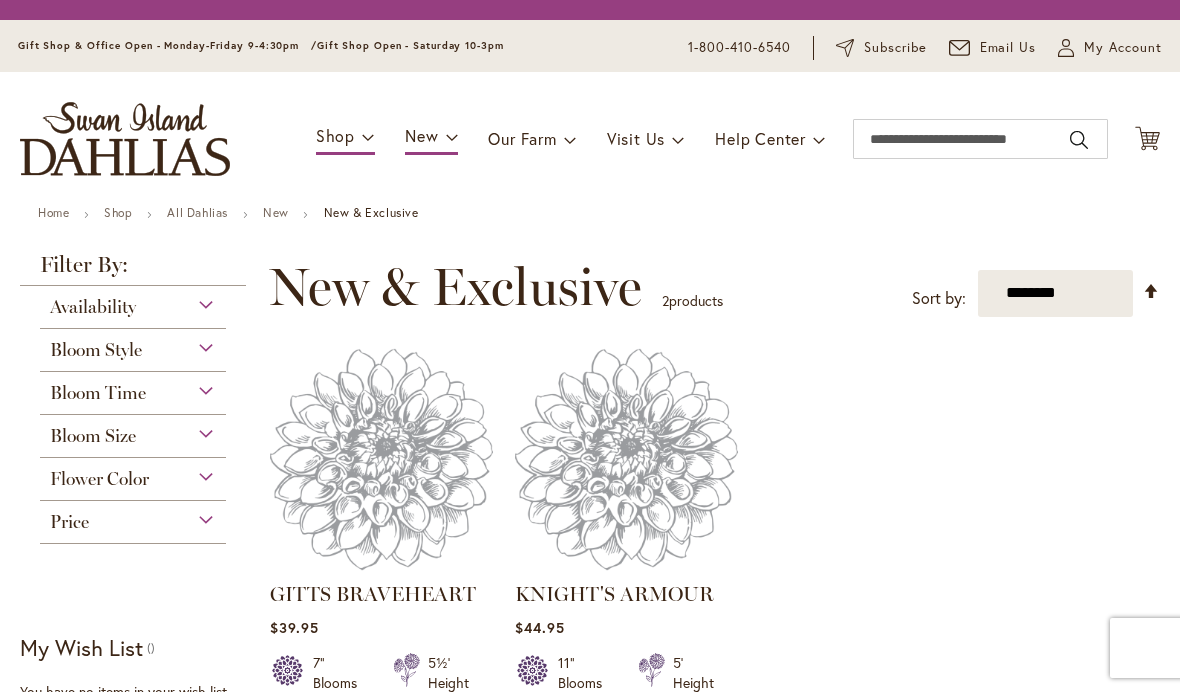 scroll, scrollTop: 0, scrollLeft: 0, axis: both 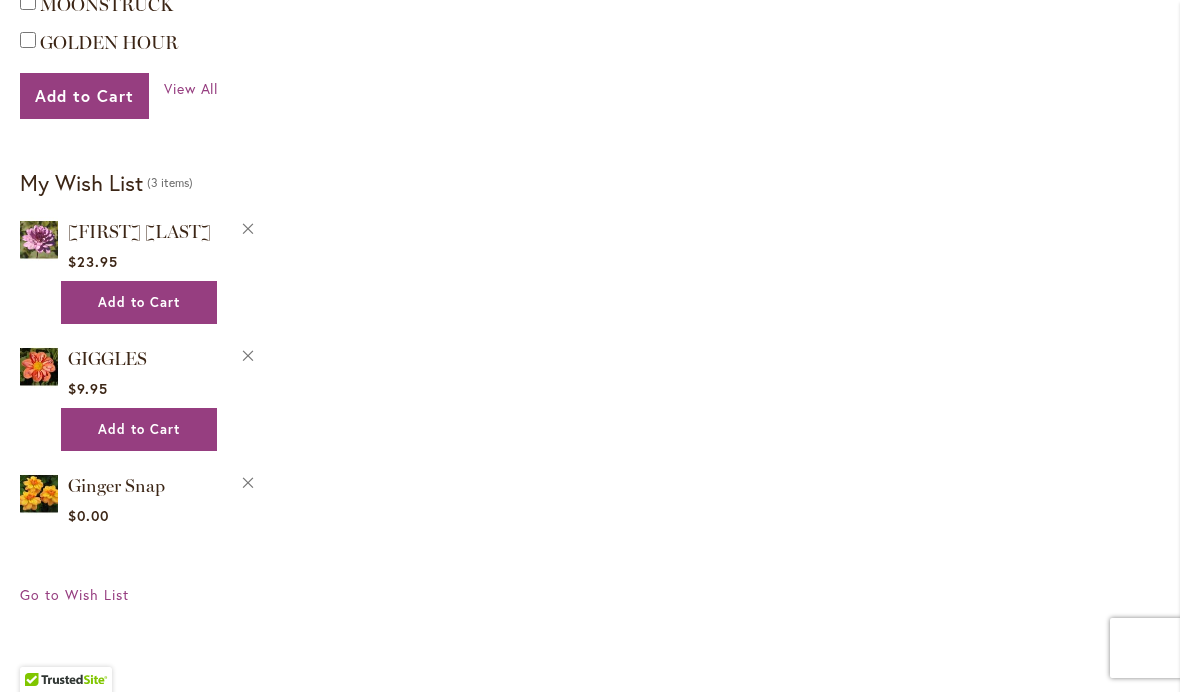 click on "Filter by:
Filter By:
Availability
In Stock
2
items
Bloom Style
Informal Decorative 1" at bounding box center [590, 41] 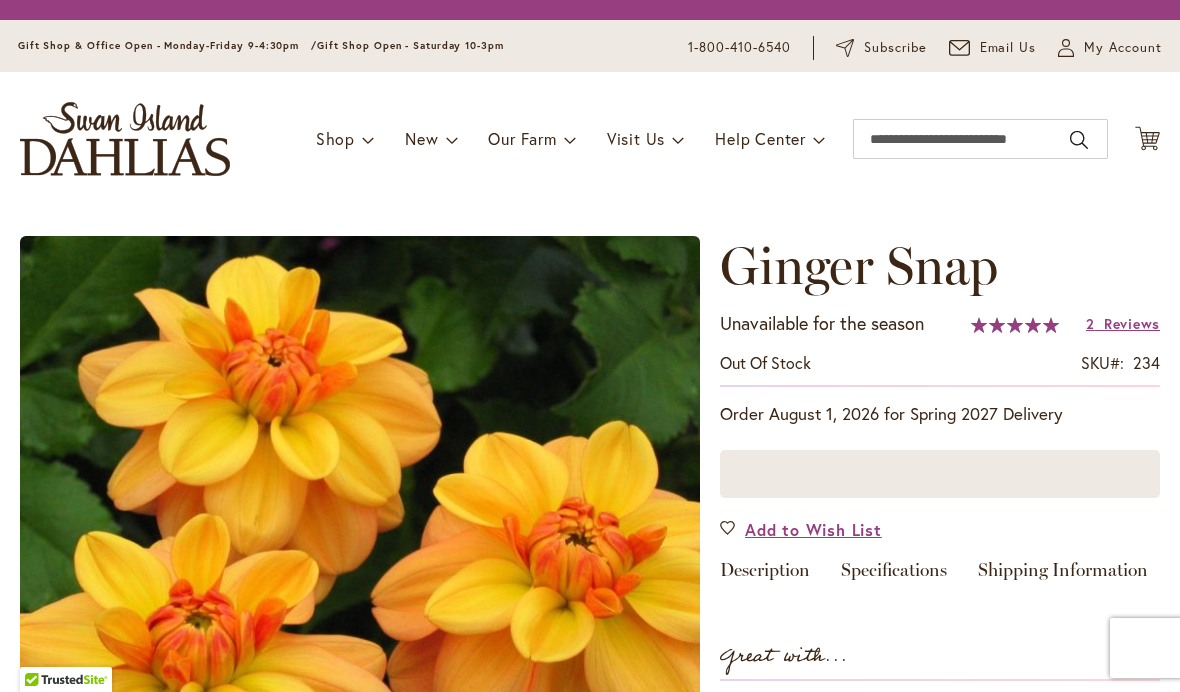 scroll, scrollTop: 0, scrollLeft: 0, axis: both 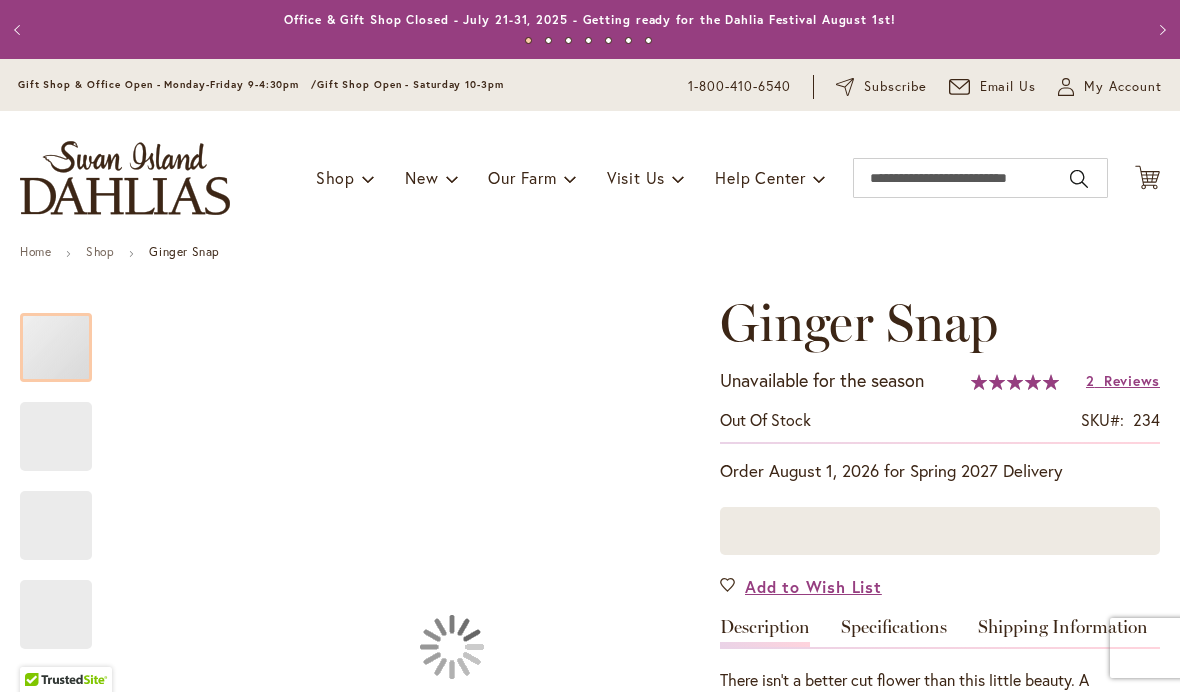 type on "*****" 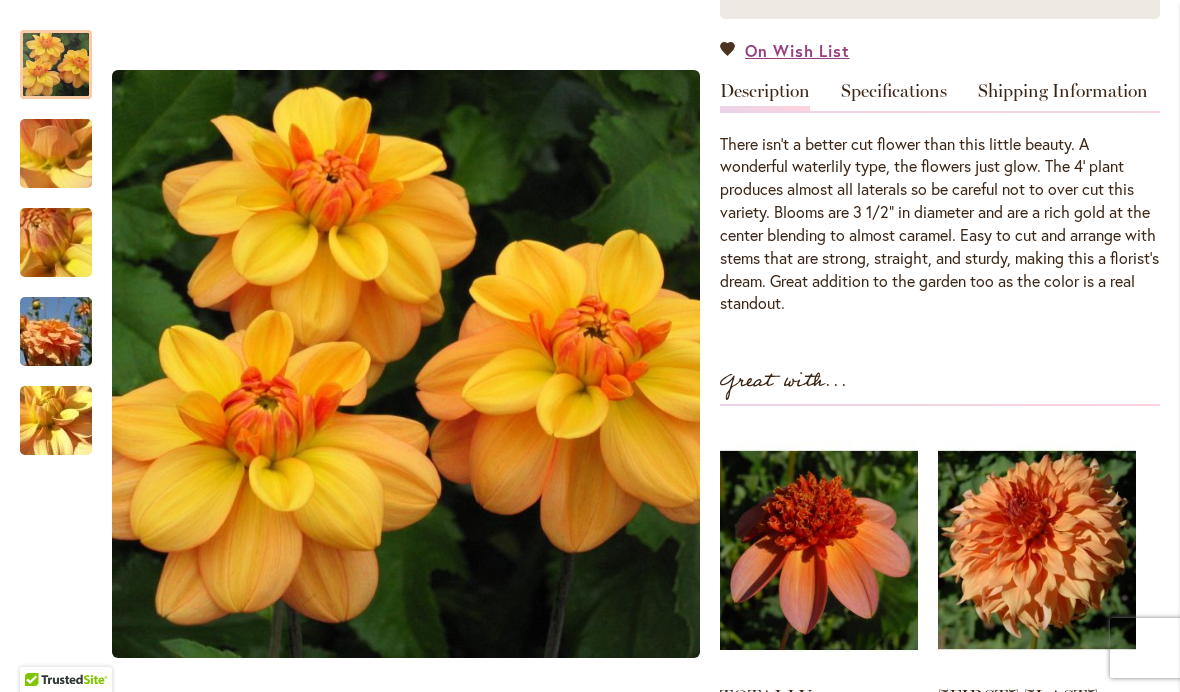 scroll, scrollTop: 515, scrollLeft: 0, axis: vertical 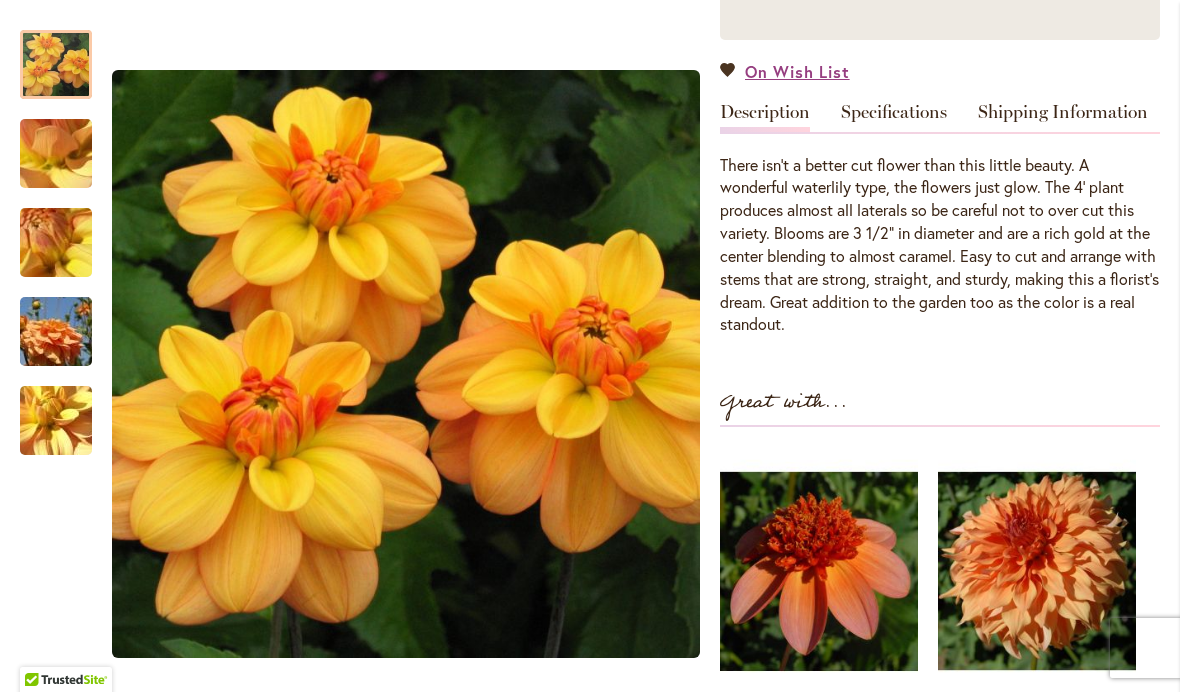 click on "Great with..." at bounding box center [940, 406] 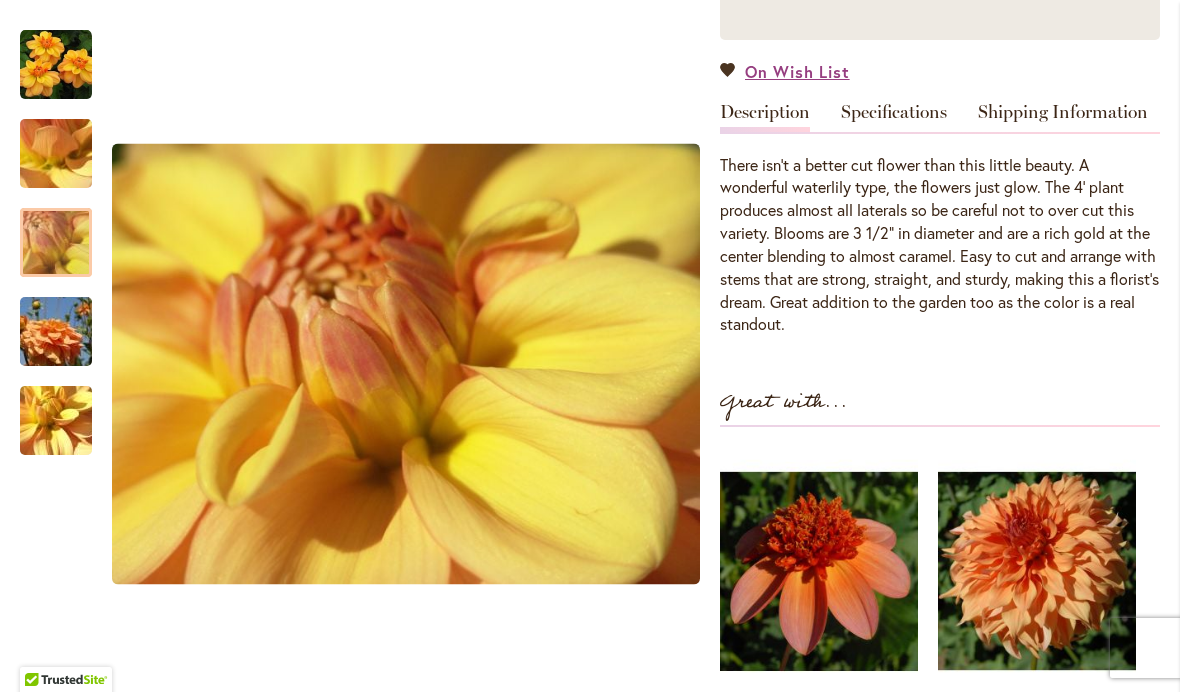 click at bounding box center [56, 243] 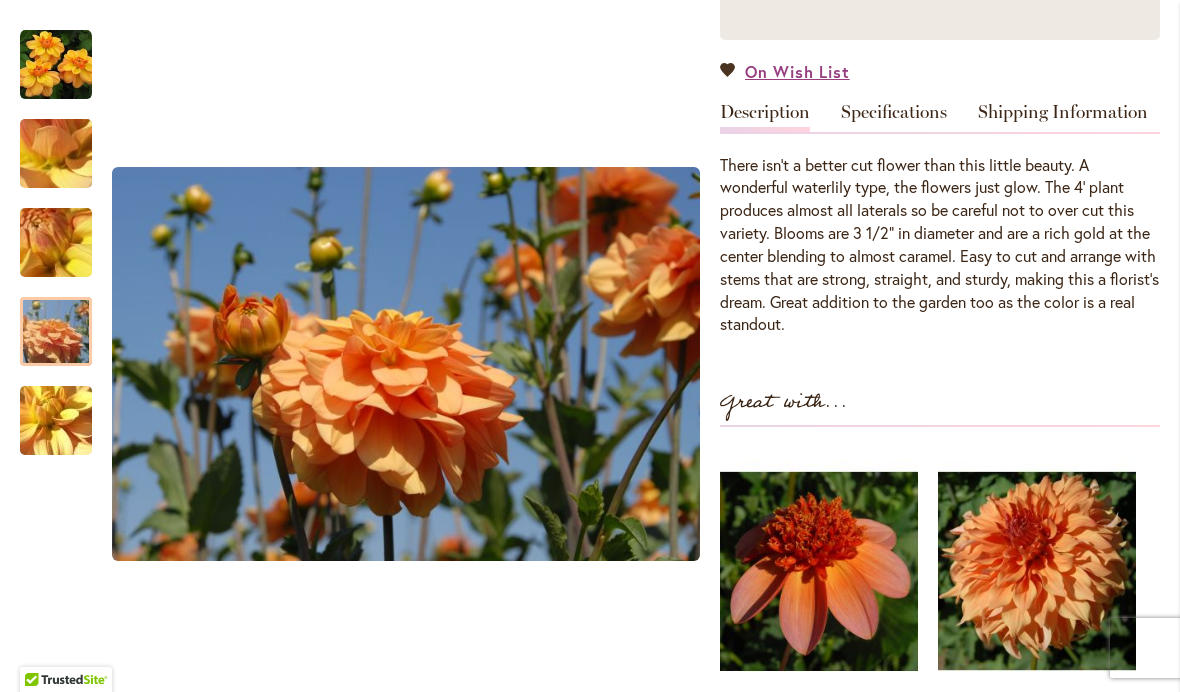 click at bounding box center (56, 332) 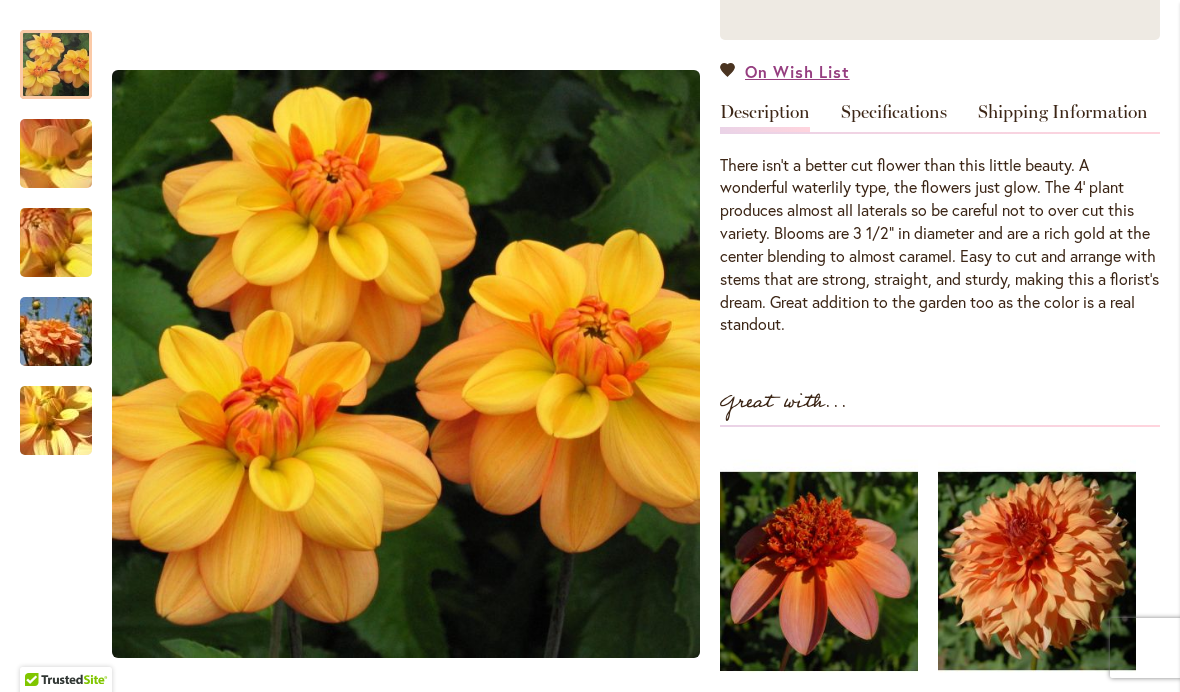 click at bounding box center (56, 65) 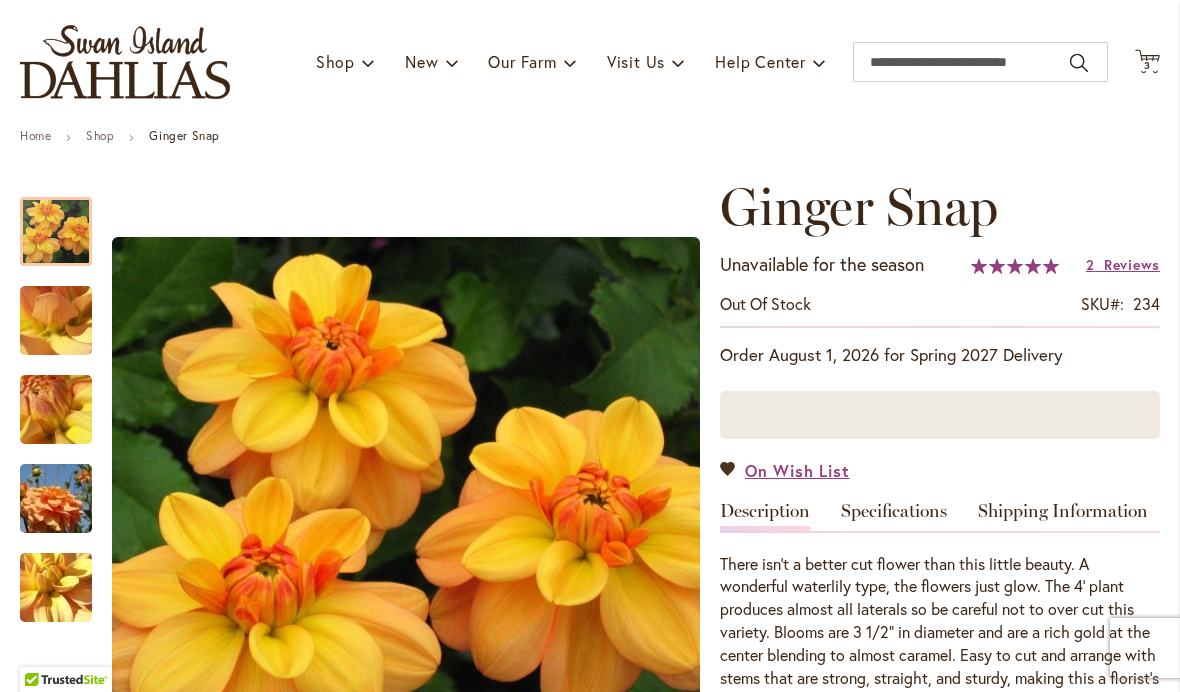 scroll, scrollTop: 118, scrollLeft: 0, axis: vertical 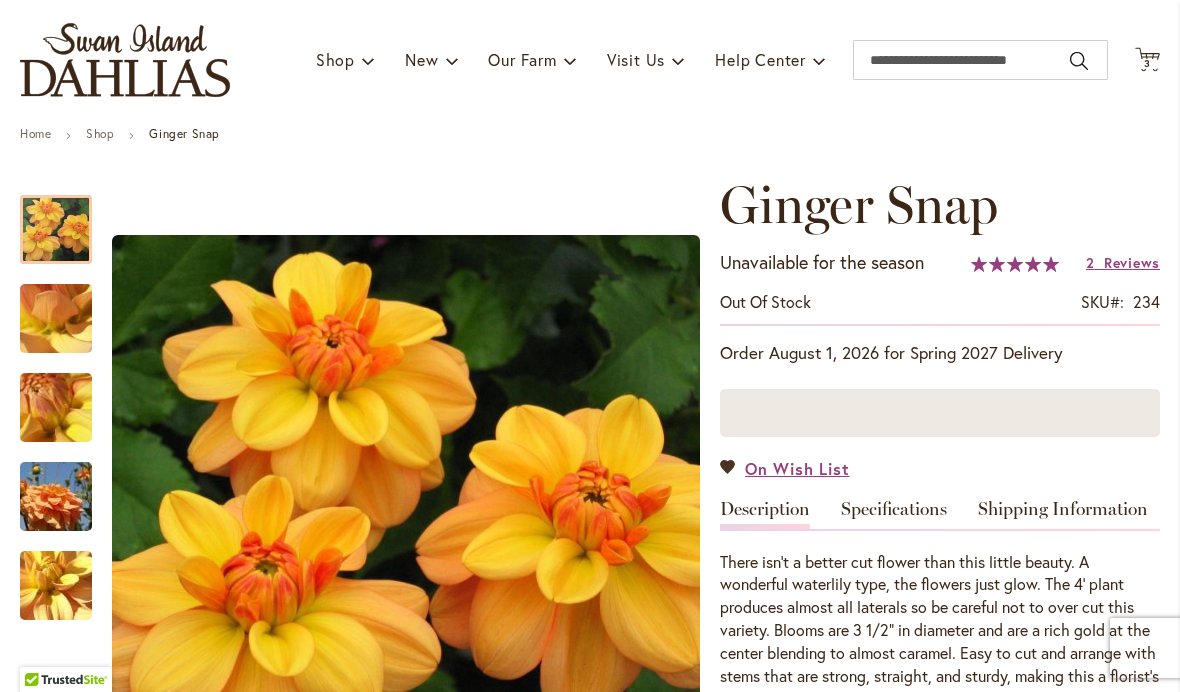 click on "Reviews" at bounding box center (1132, 262) 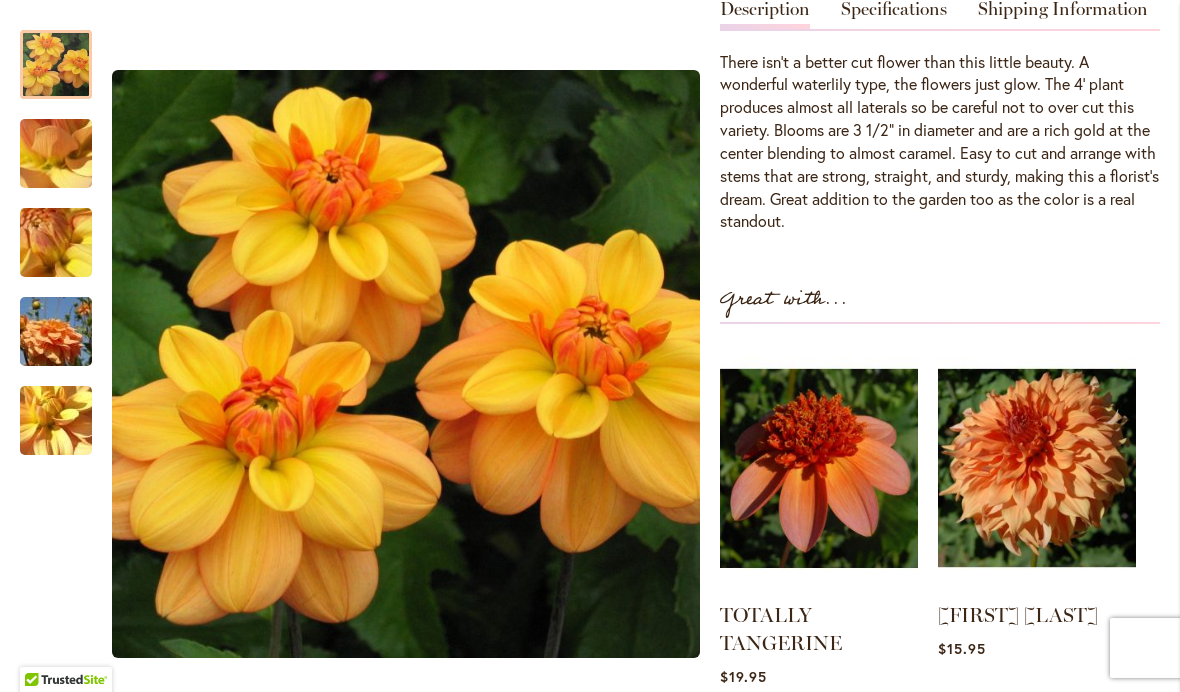 scroll, scrollTop: 523, scrollLeft: 0, axis: vertical 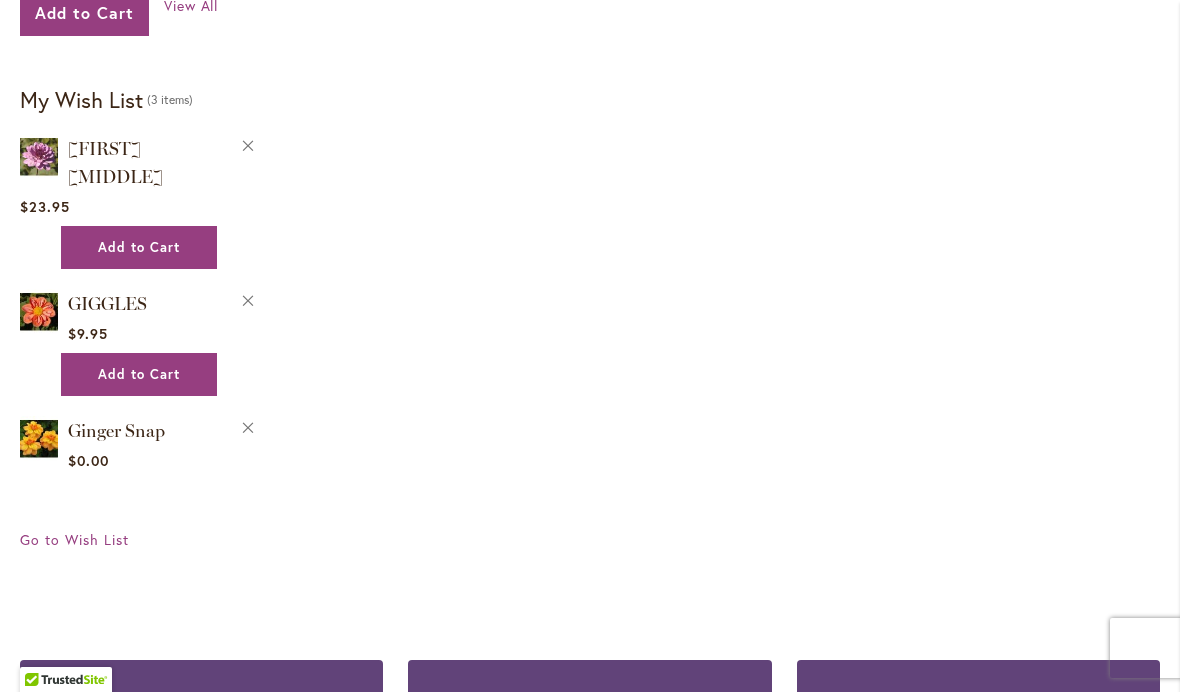 click on "GIGGLES" at bounding box center [107, 304] 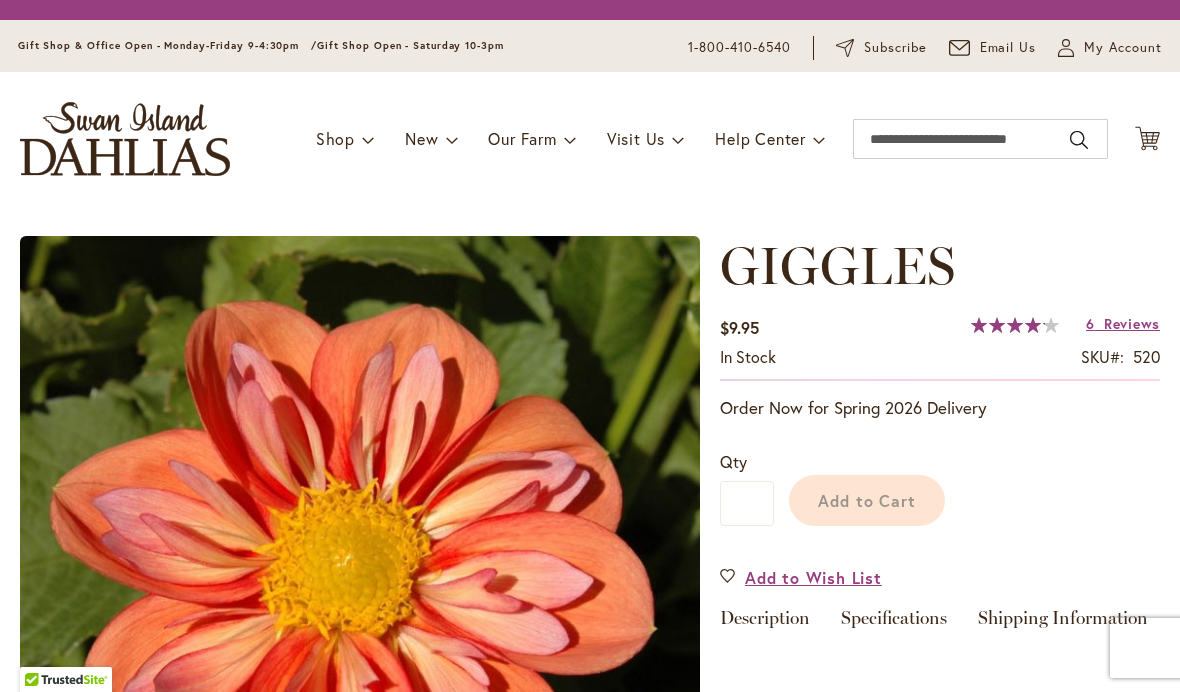scroll, scrollTop: 0, scrollLeft: 0, axis: both 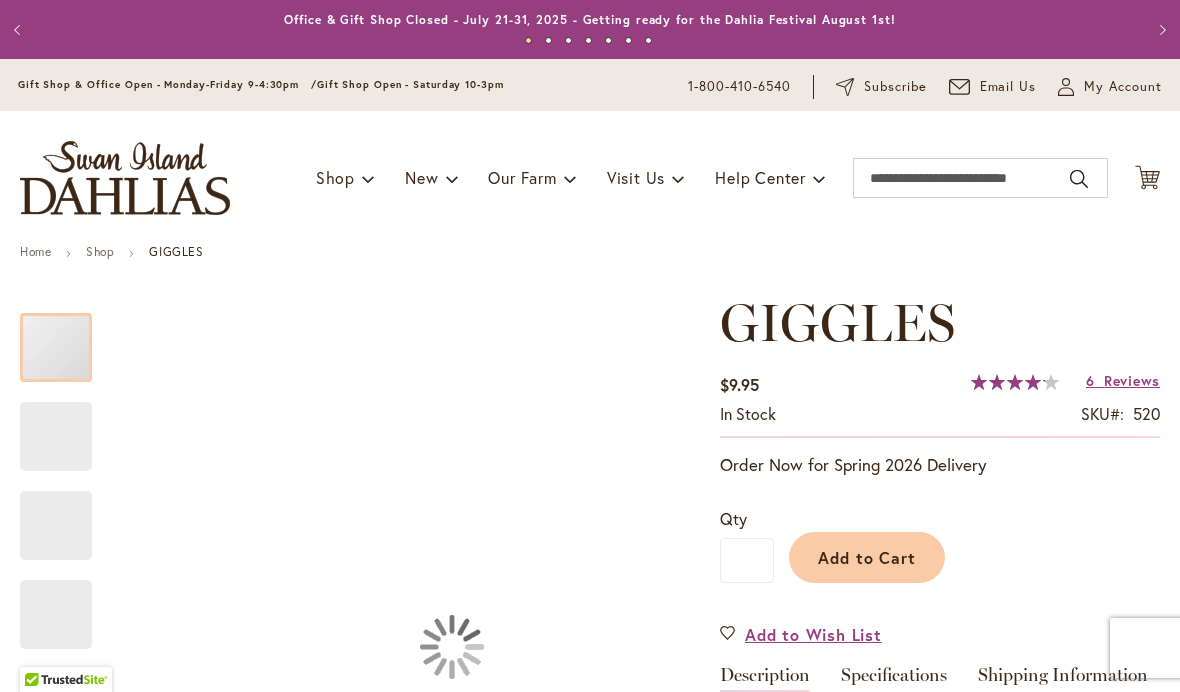 type on "*****" 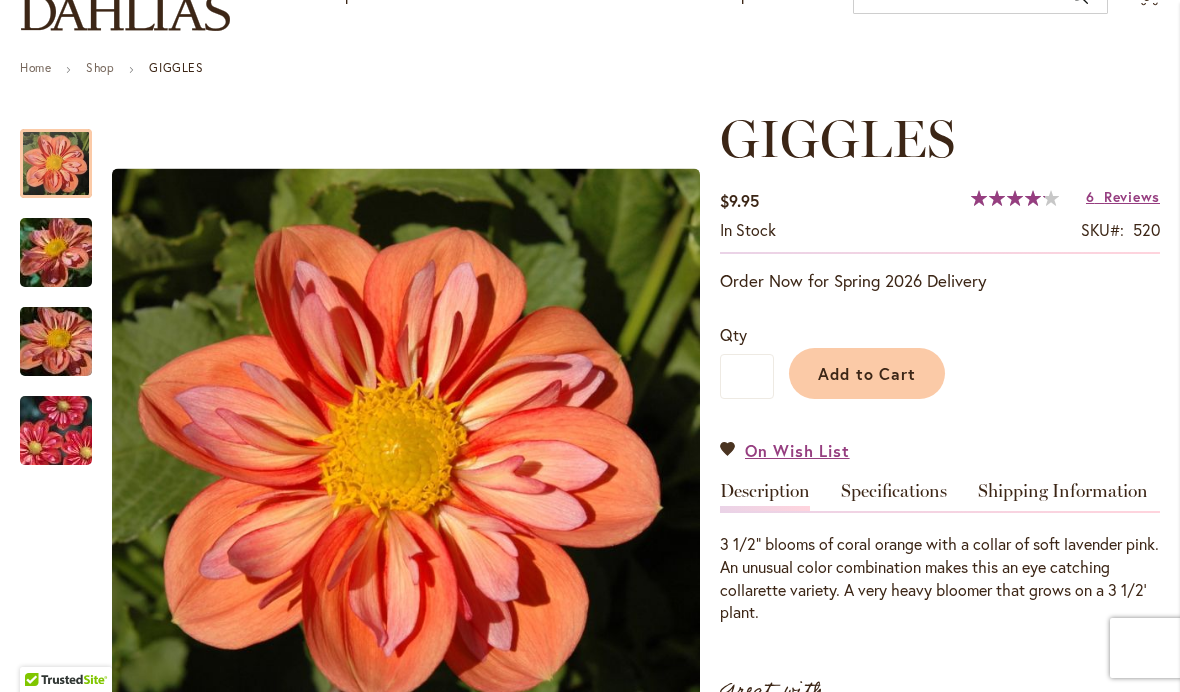 scroll, scrollTop: 183, scrollLeft: 0, axis: vertical 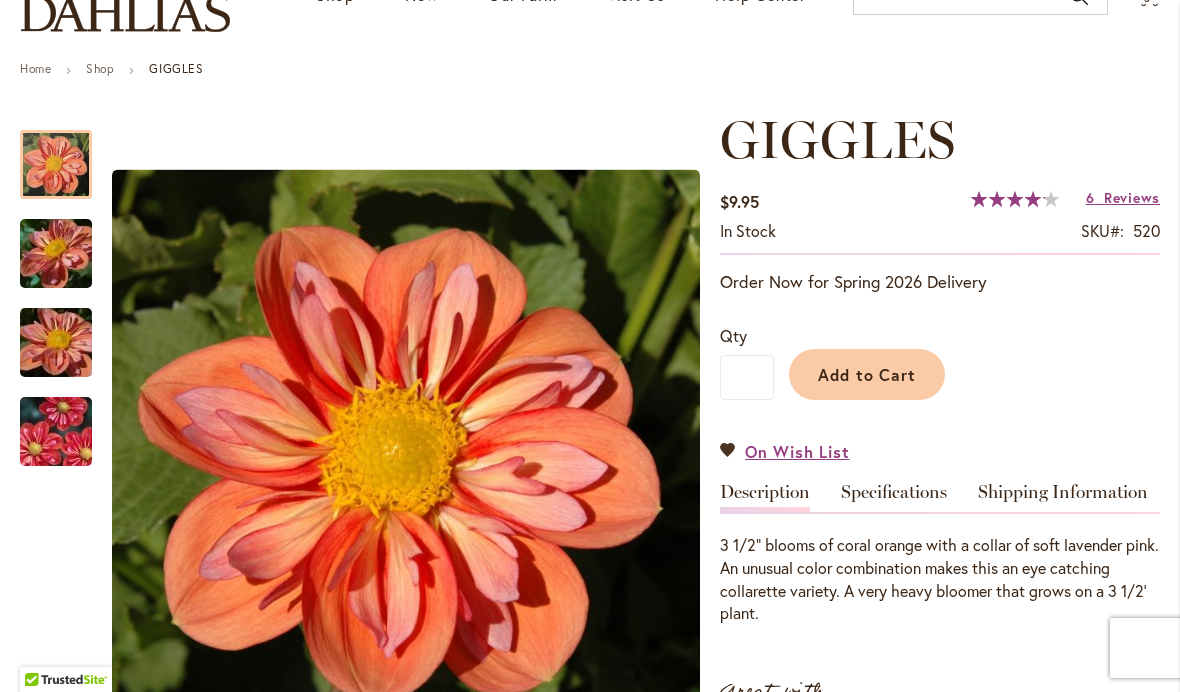 click on "Reviews" at bounding box center [1132, 197] 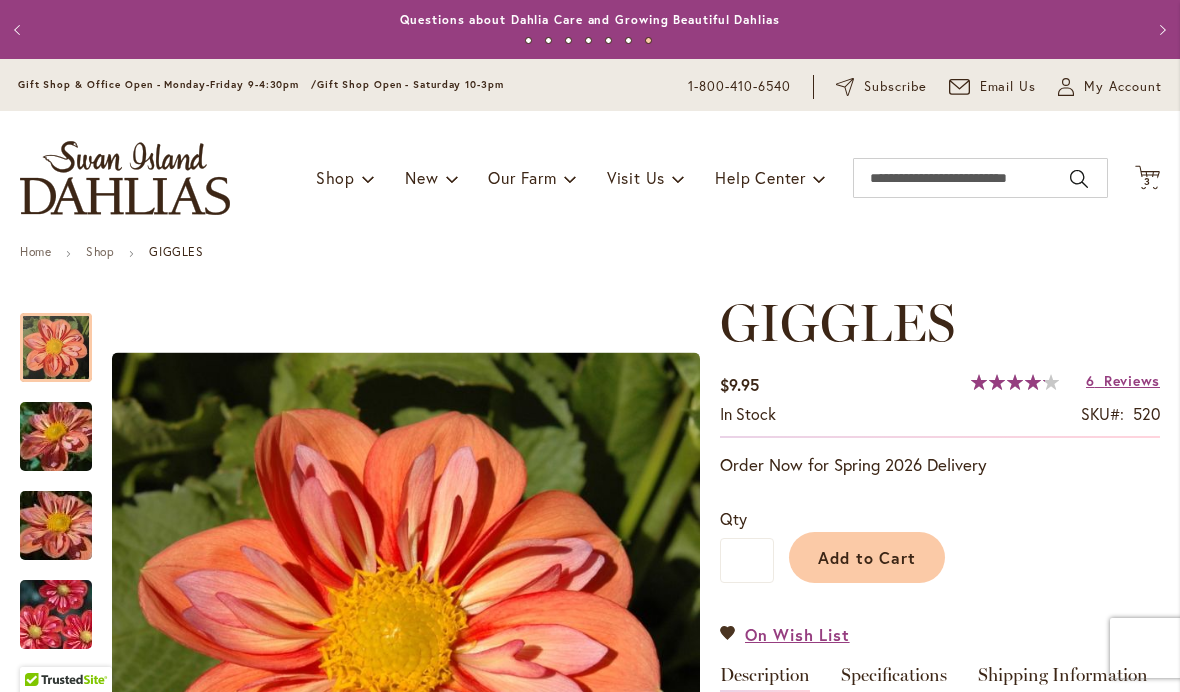 scroll, scrollTop: 0, scrollLeft: 0, axis: both 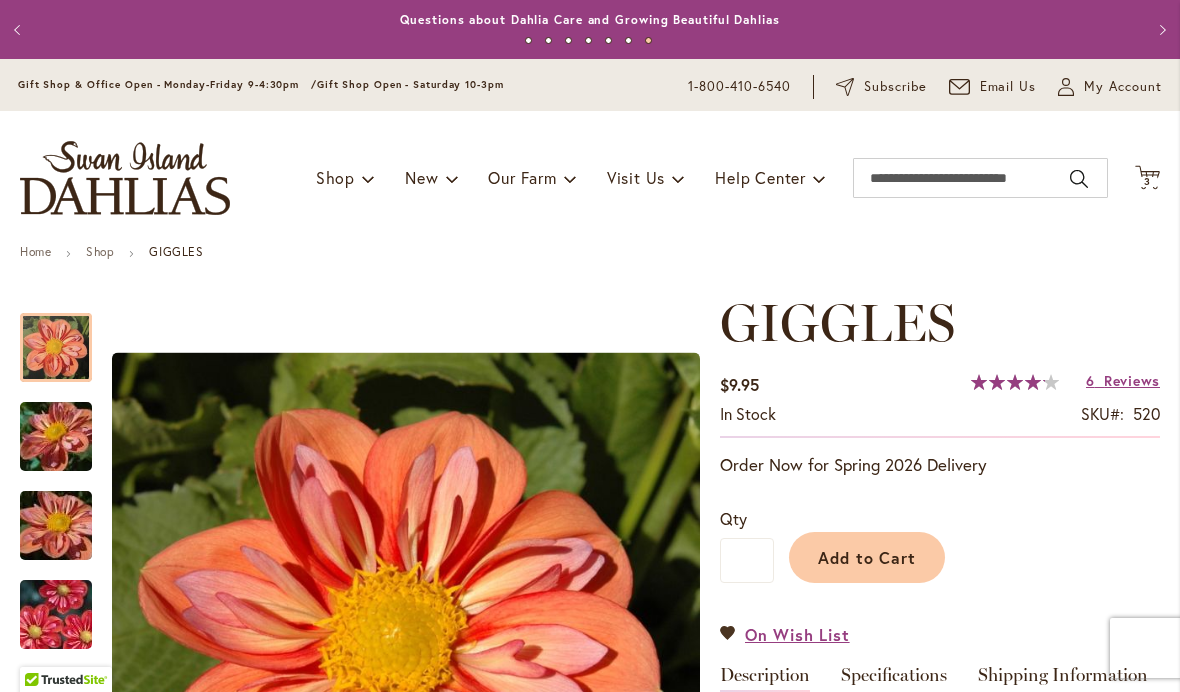 click on "Reviews" at bounding box center [1132, 380] 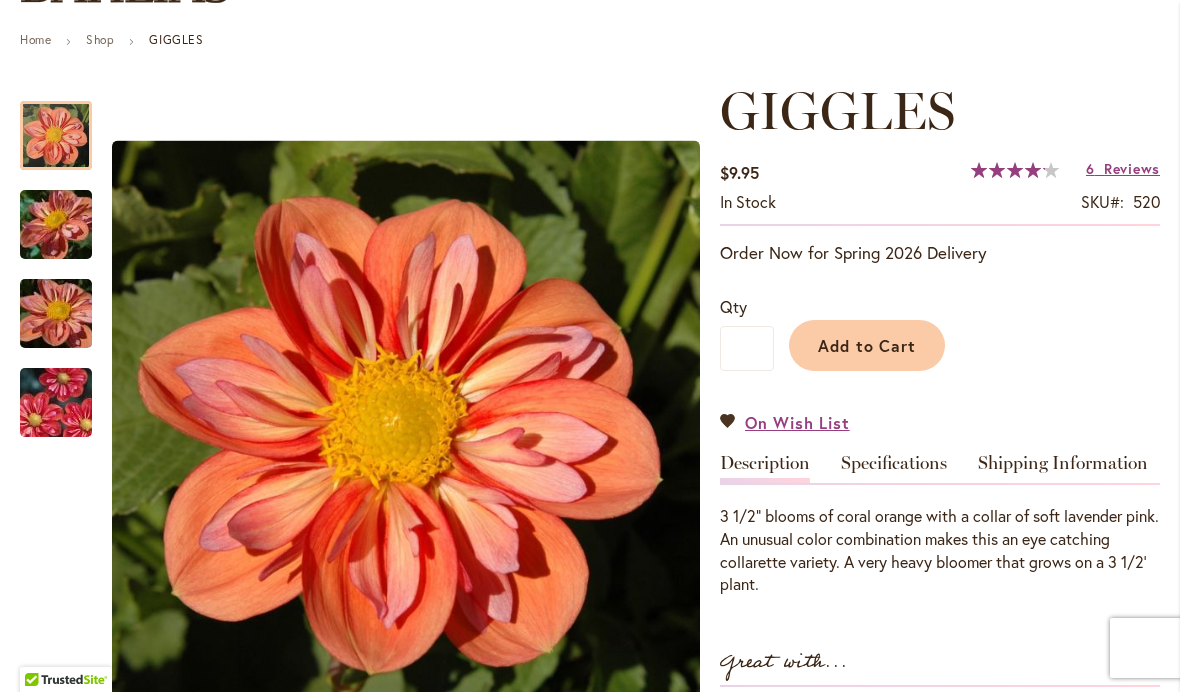 scroll, scrollTop: 210, scrollLeft: 0, axis: vertical 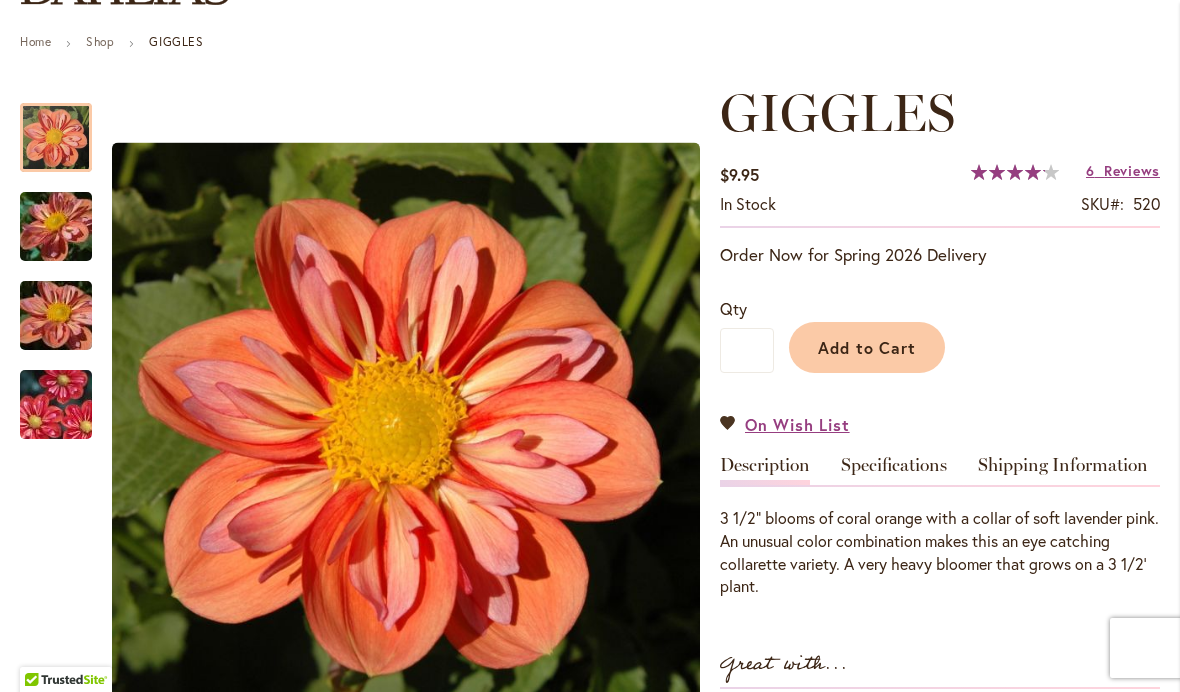 click at bounding box center [56, 405] 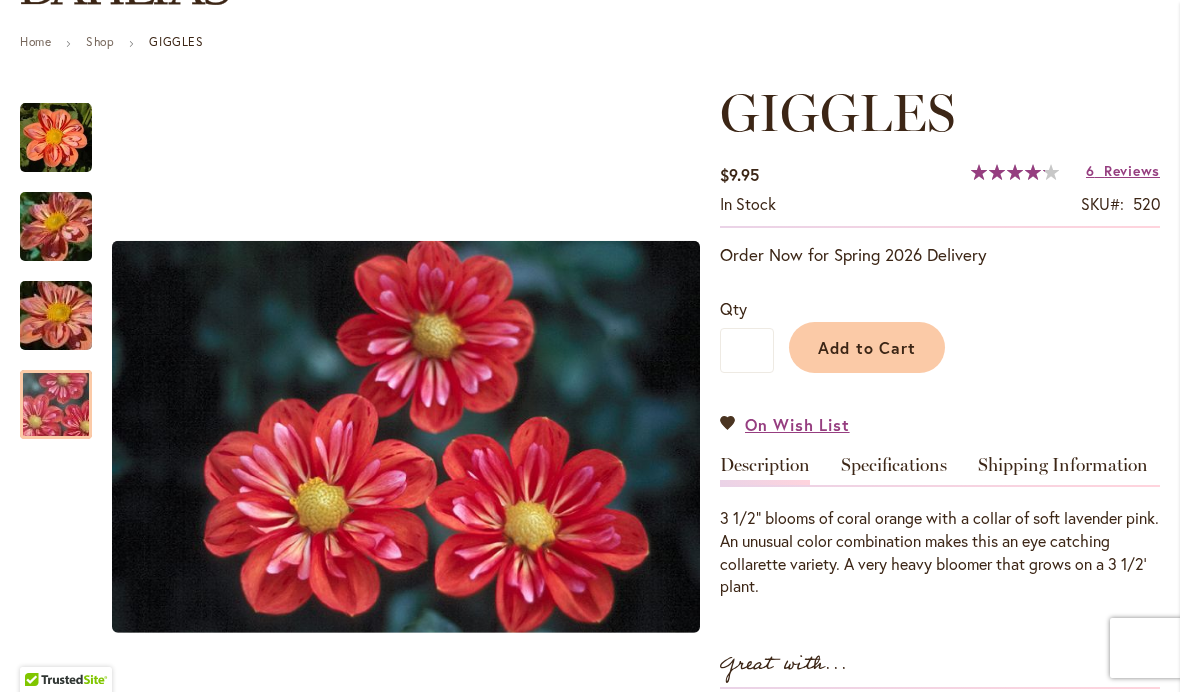 click on "Add to Cart" at bounding box center [867, 347] 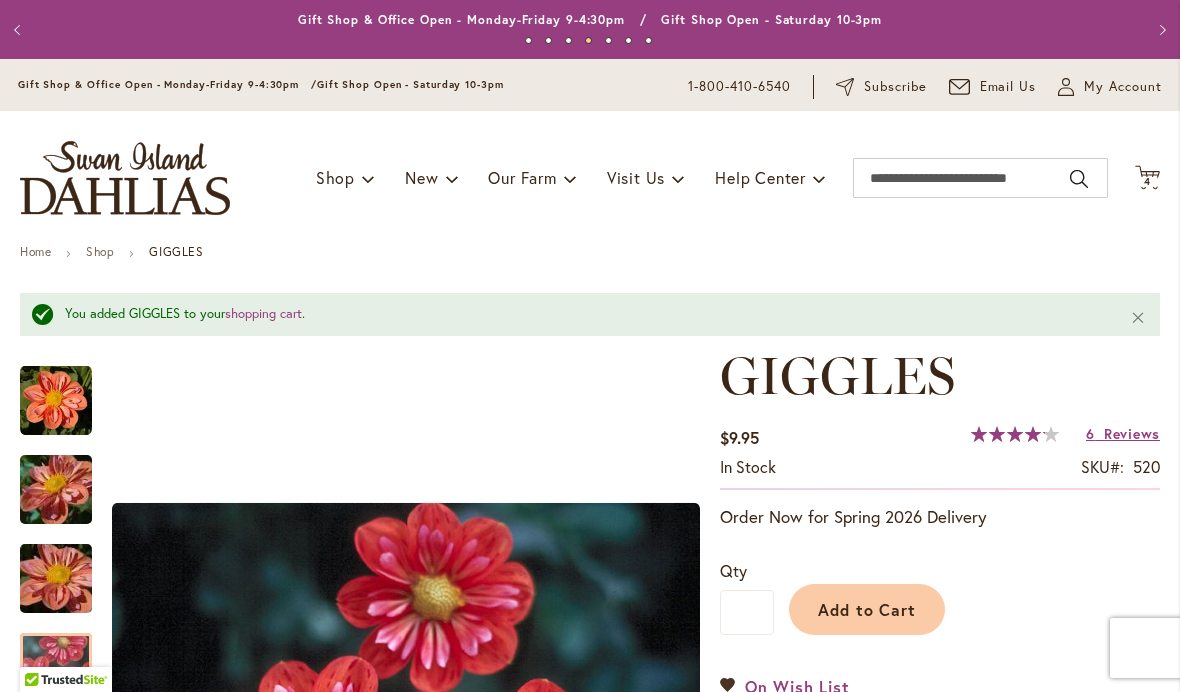 scroll, scrollTop: 0, scrollLeft: 0, axis: both 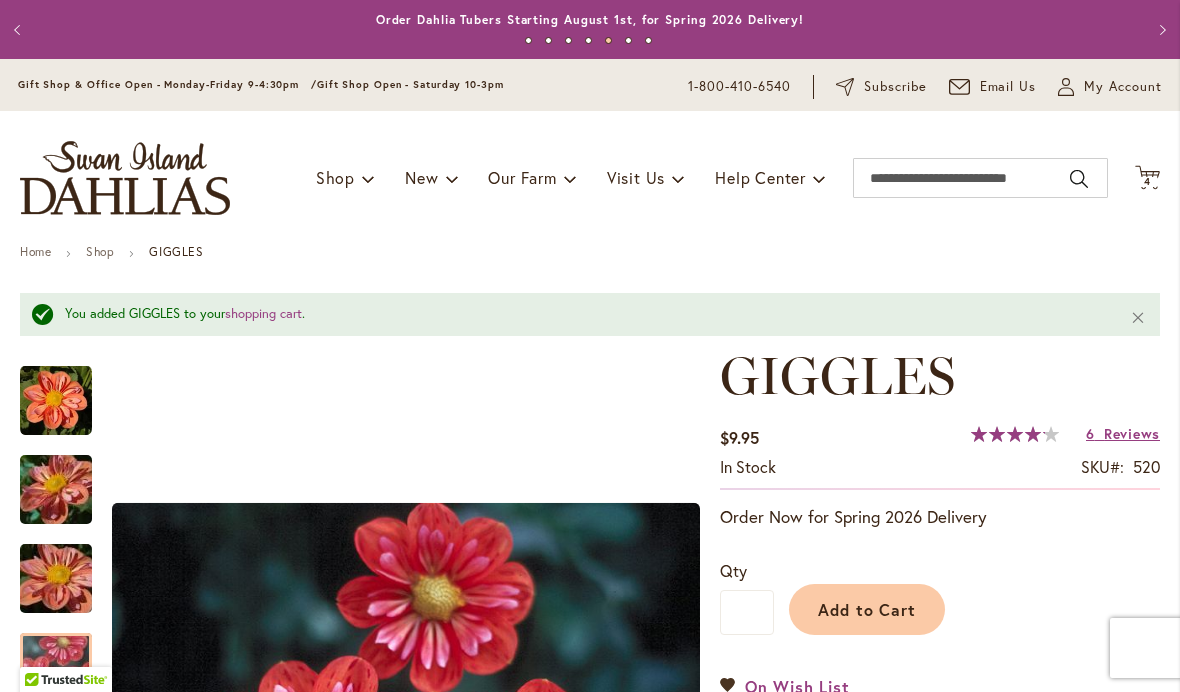 click 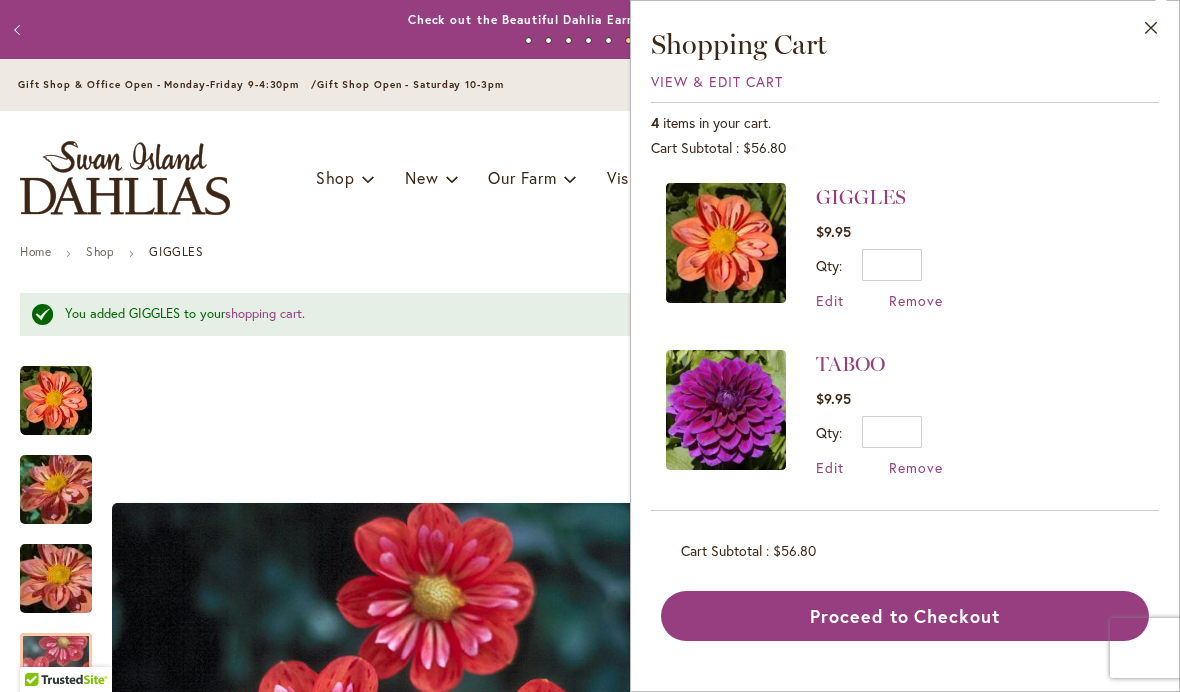 scroll, scrollTop: 0, scrollLeft: 0, axis: both 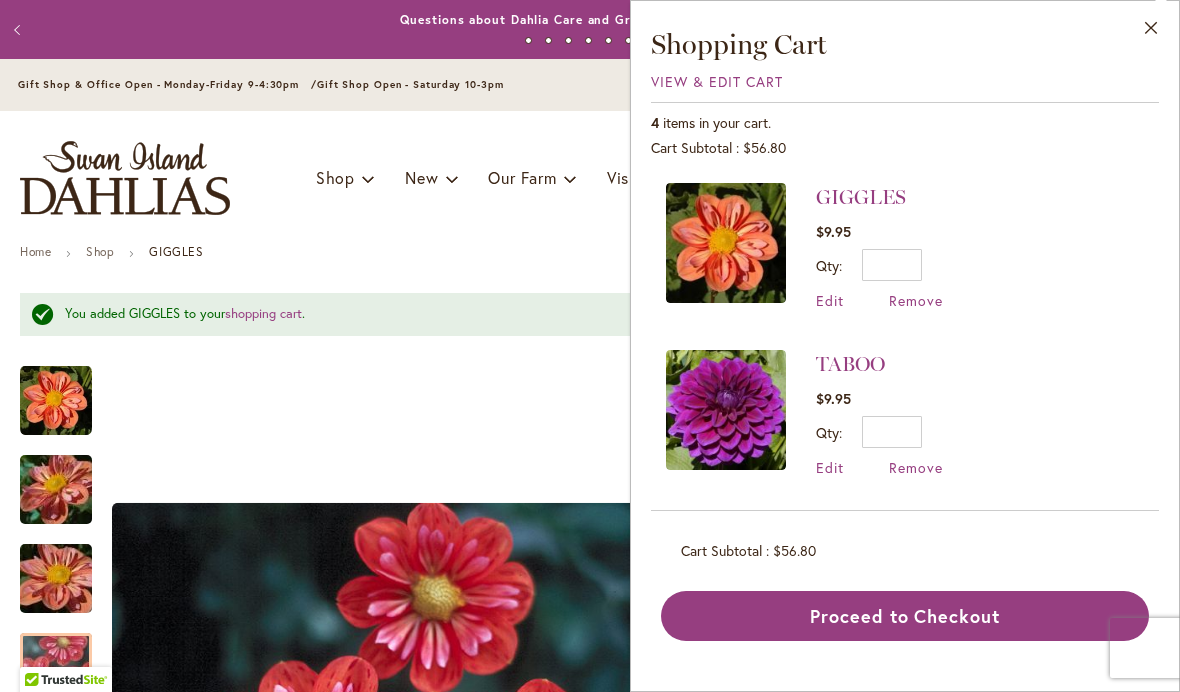 click at bounding box center [726, 410] 